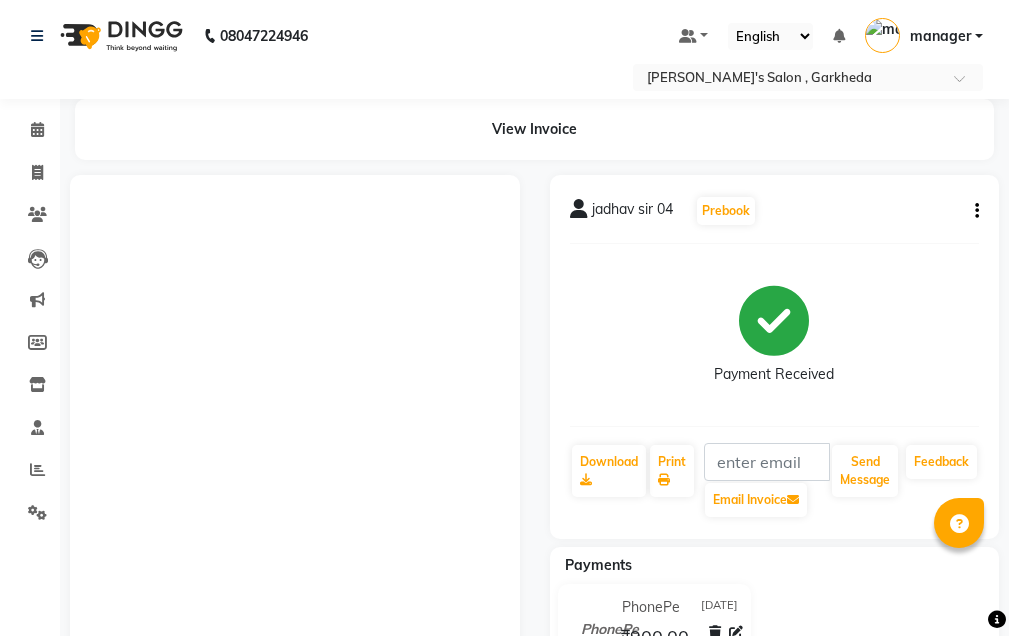 scroll, scrollTop: 0, scrollLeft: 0, axis: both 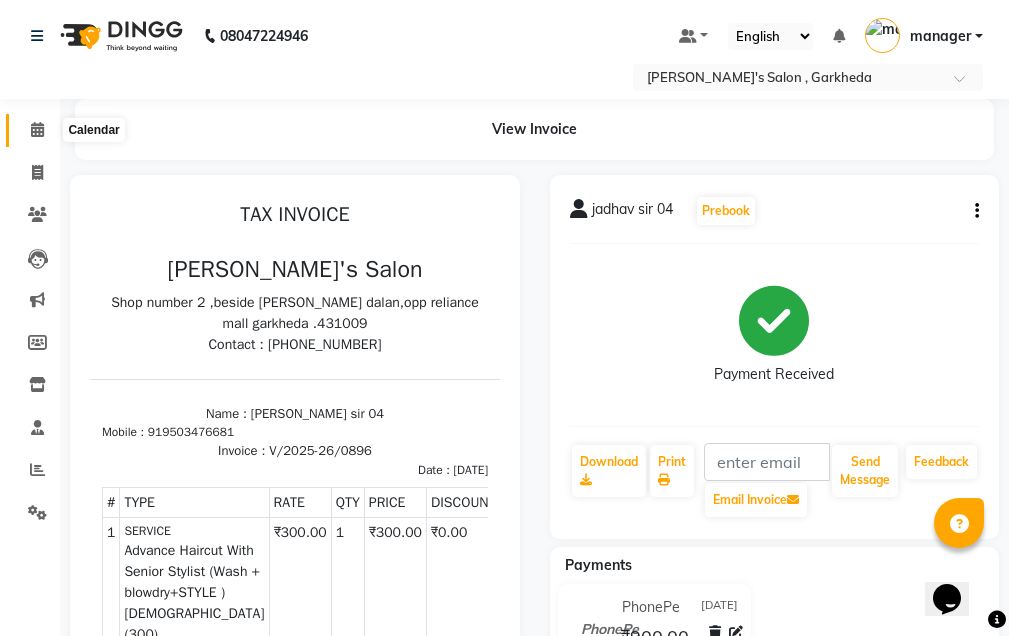 drag, startPoint x: 44, startPoint y: 137, endPoint x: 121, endPoint y: 133, distance: 77.10383 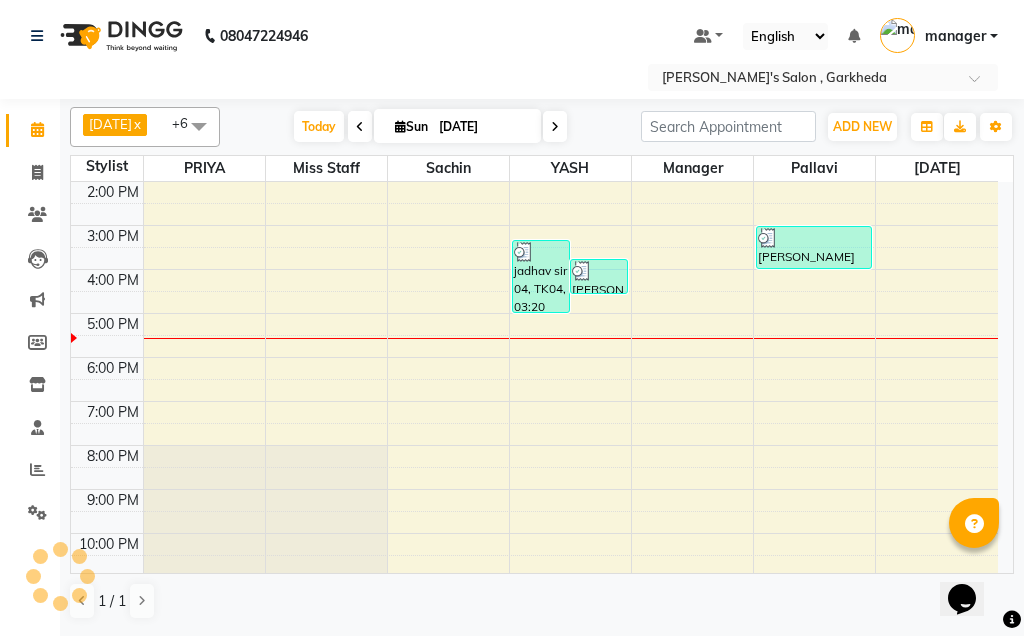 scroll, scrollTop: 0, scrollLeft: 0, axis: both 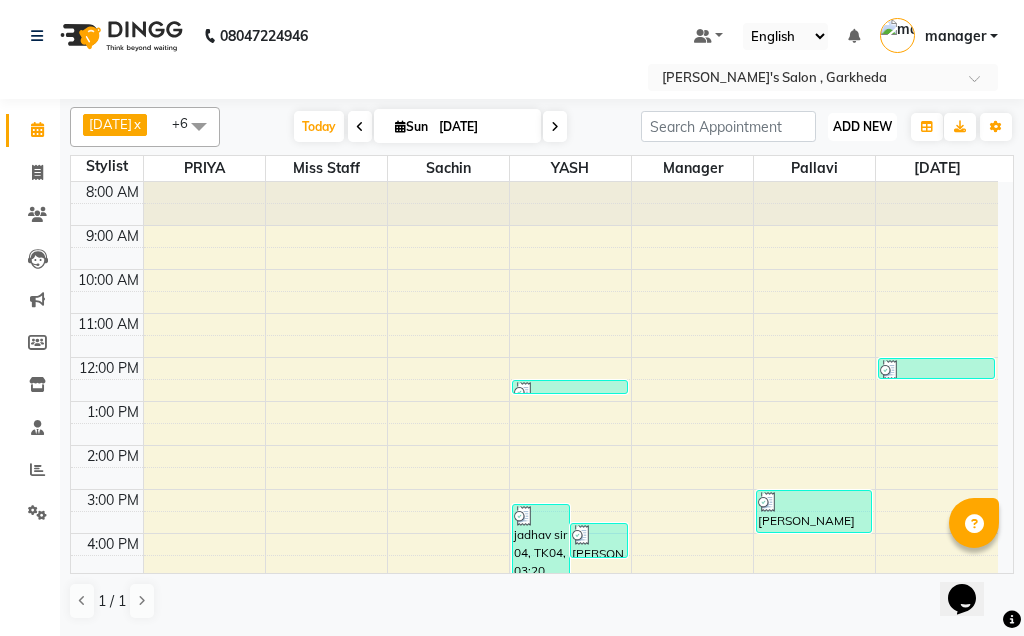 click on "ADD NEW" at bounding box center [862, 126] 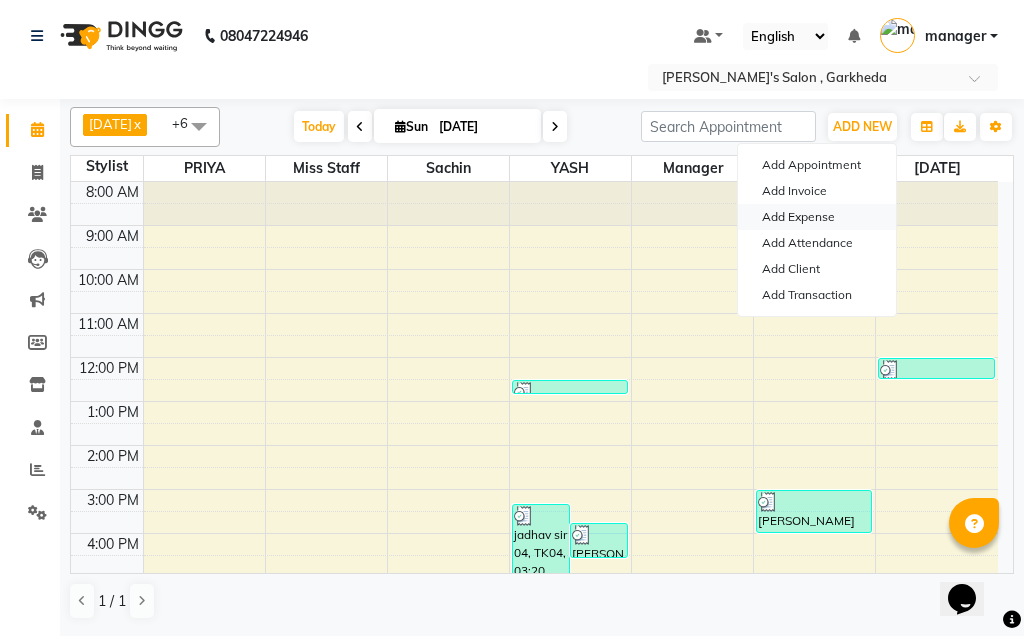 click on "Add Expense" at bounding box center (817, 217) 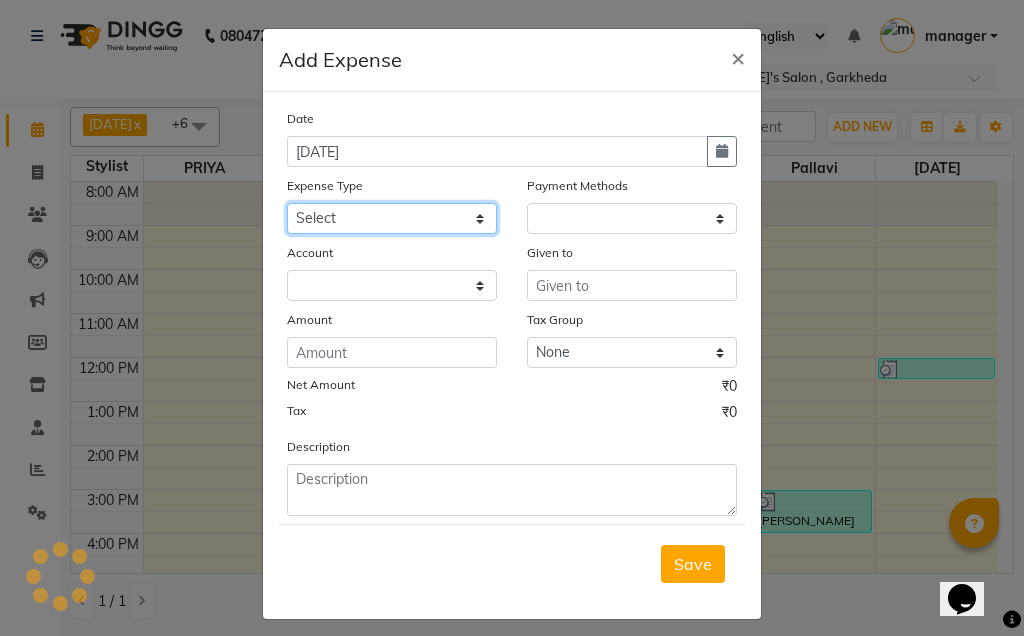 click on "Select Advance Salary BANK TRANFAR Cash transfer to hub Client Snacks DISTRIBUTOR Incentive kharadi rent laundry Light [PERSON_NAME] bill shivajinagar magarpatta rent Maintenance online transfer to hub Other Pantry Product RENT Salary Staff Snacks Tea & Refreshment [DEMOGRAPHIC_DATA] Utilities" 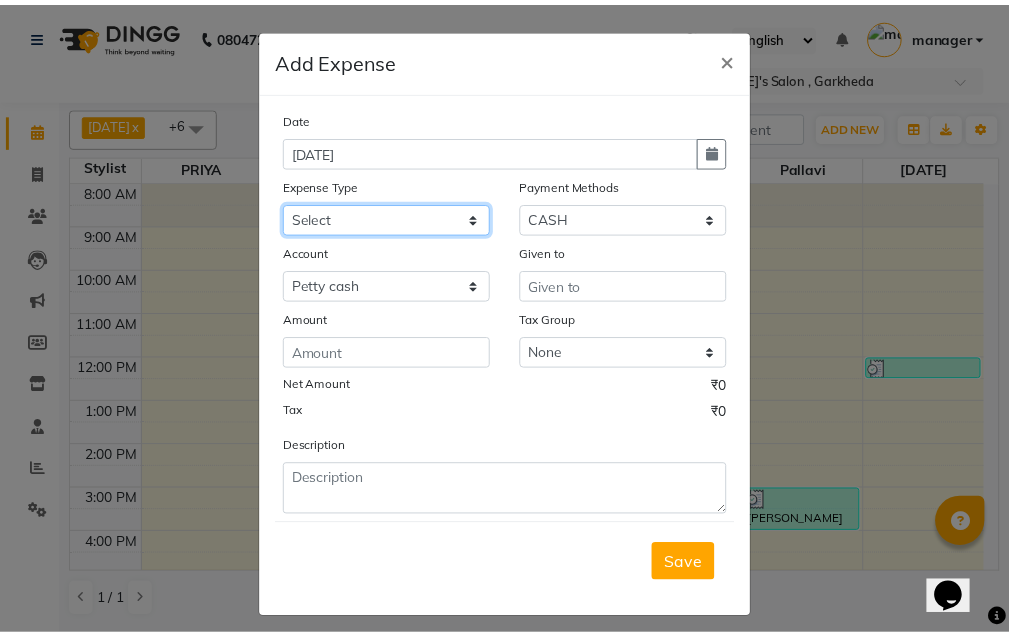 scroll, scrollTop: 12, scrollLeft: 0, axis: vertical 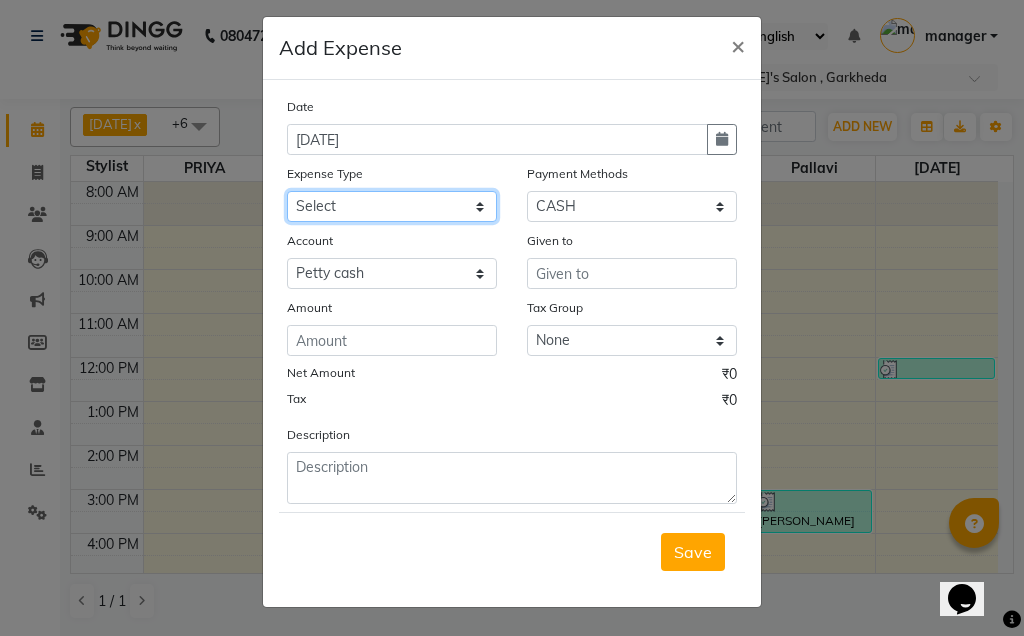 click on "Select Advance Salary BANK TRANFAR Cash transfer to hub Client Snacks DISTRIBUTOR Incentive kharadi rent laundry Light [PERSON_NAME] bill shivajinagar magarpatta rent Maintenance online transfer to hub Other Pantry Product RENT Salary Staff Snacks Tea & Refreshment [DEMOGRAPHIC_DATA] Utilities" 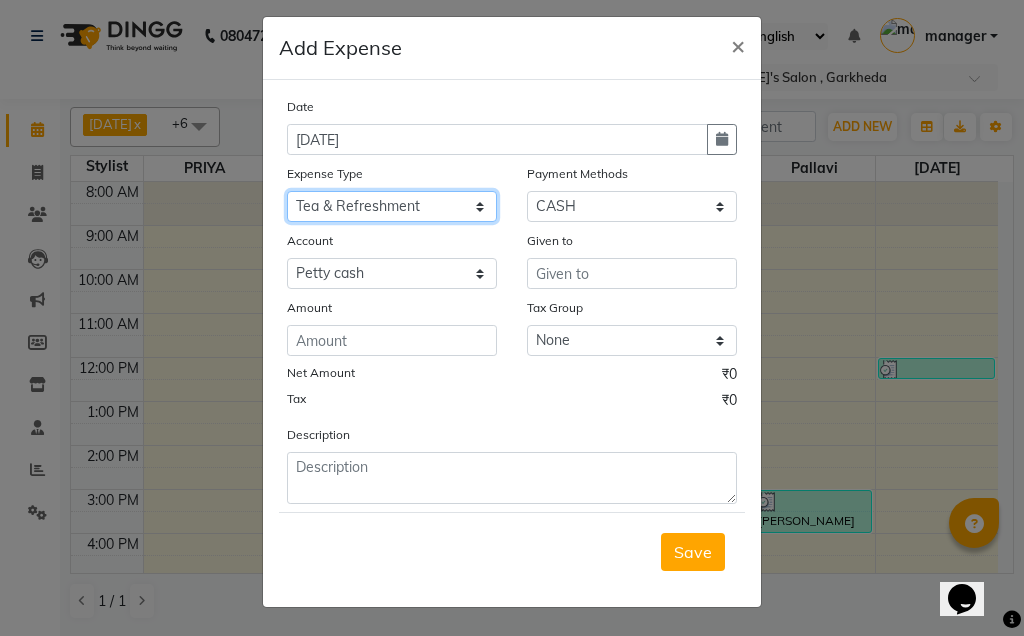 click on "Select Advance Salary BANK TRANFAR Cash transfer to hub Client Snacks DISTRIBUTOR Incentive kharadi rent laundry Light [PERSON_NAME] bill shivajinagar magarpatta rent Maintenance online transfer to hub Other Pantry Product RENT Salary Staff Snacks Tea & Refreshment [DEMOGRAPHIC_DATA] Utilities" 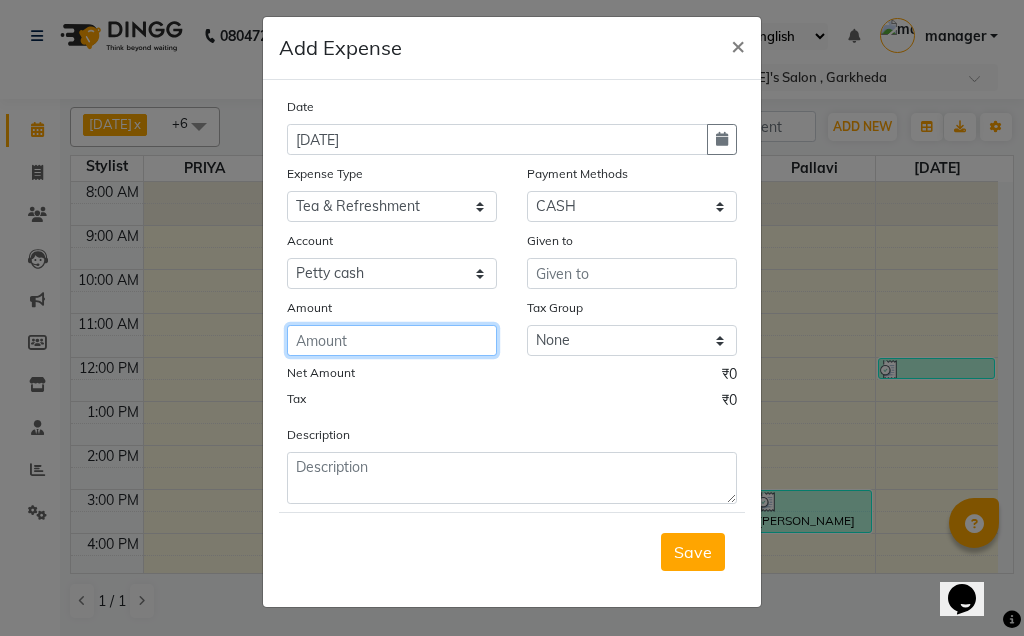 click 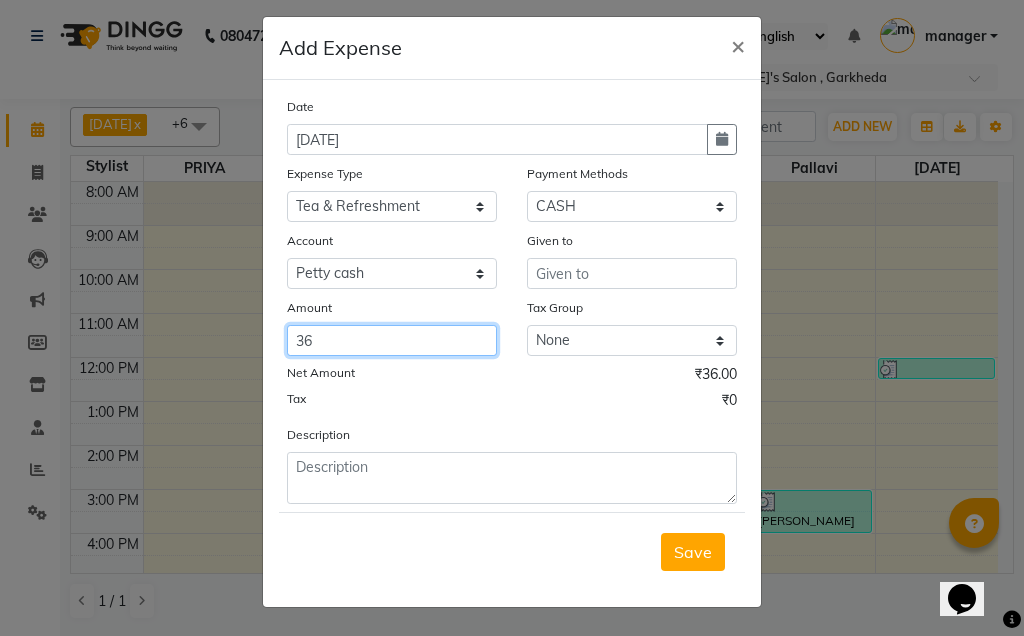type on "36" 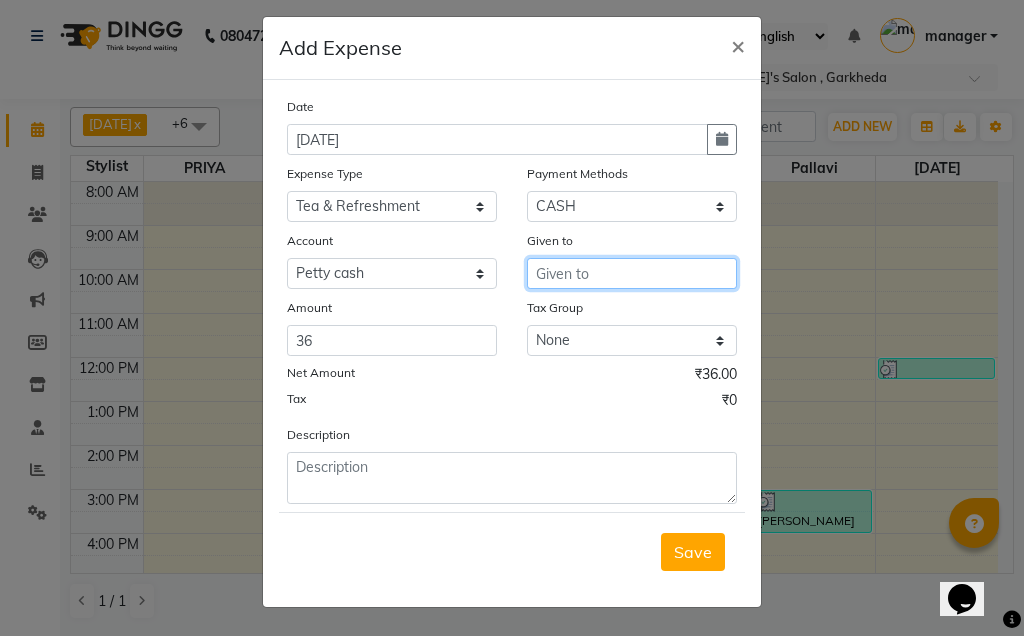 click at bounding box center (632, 273) 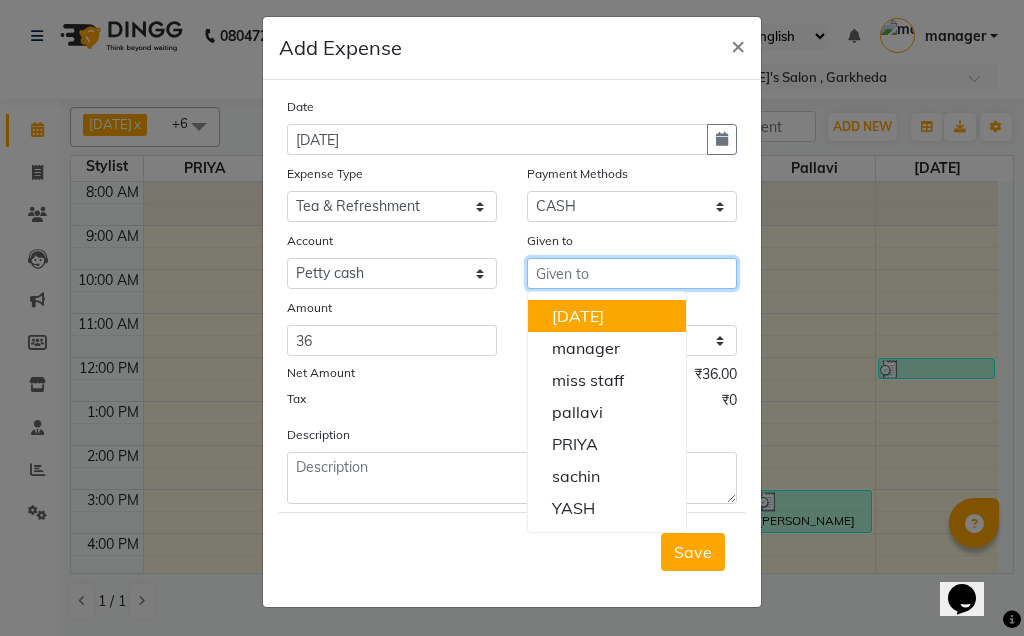 type on "p" 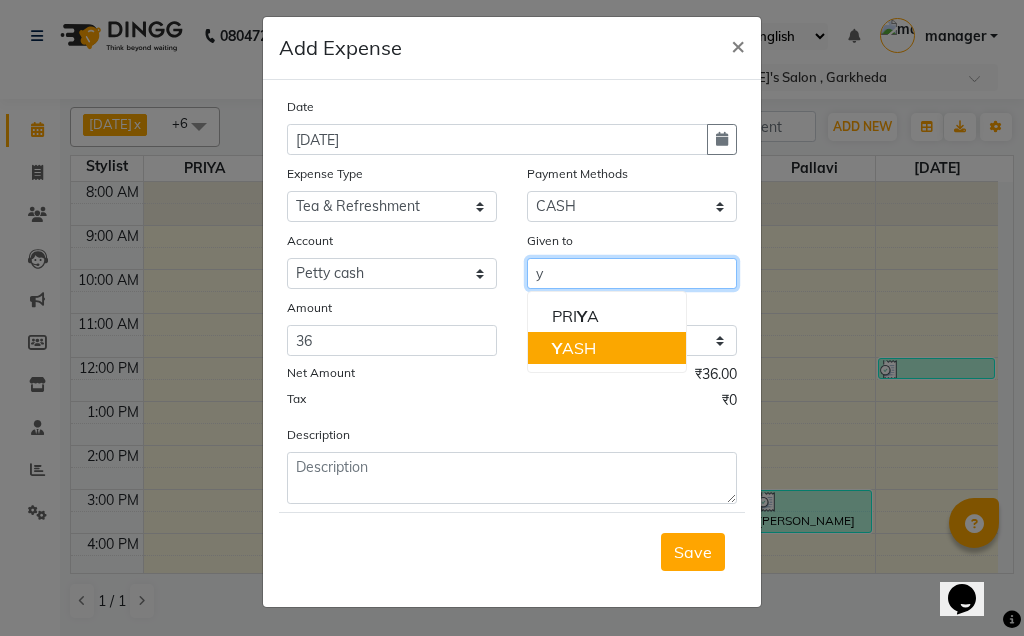 click on "Y ASH" at bounding box center (574, 348) 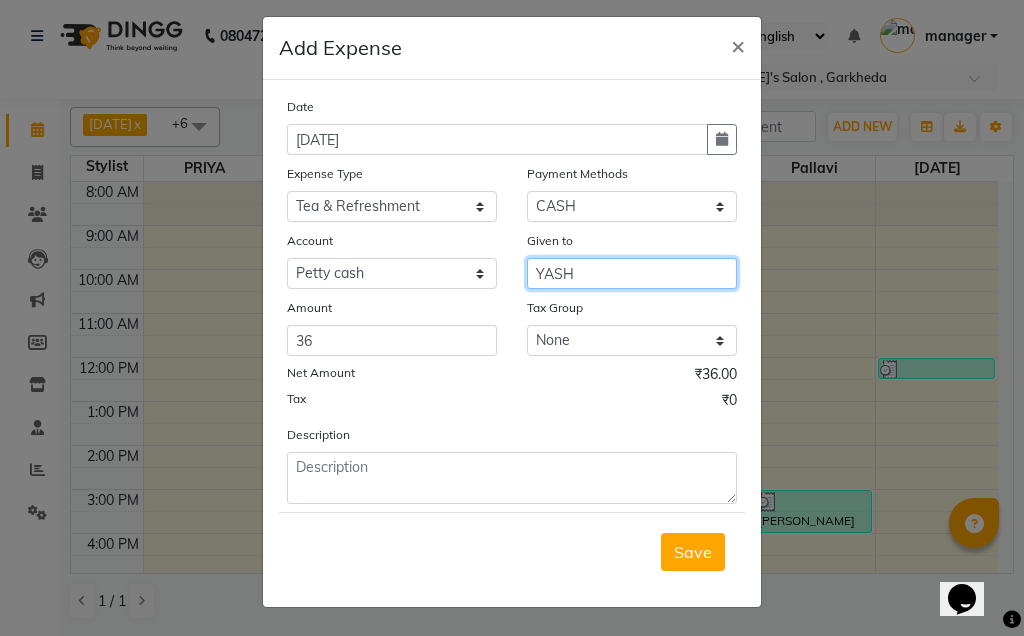 type on "YASH" 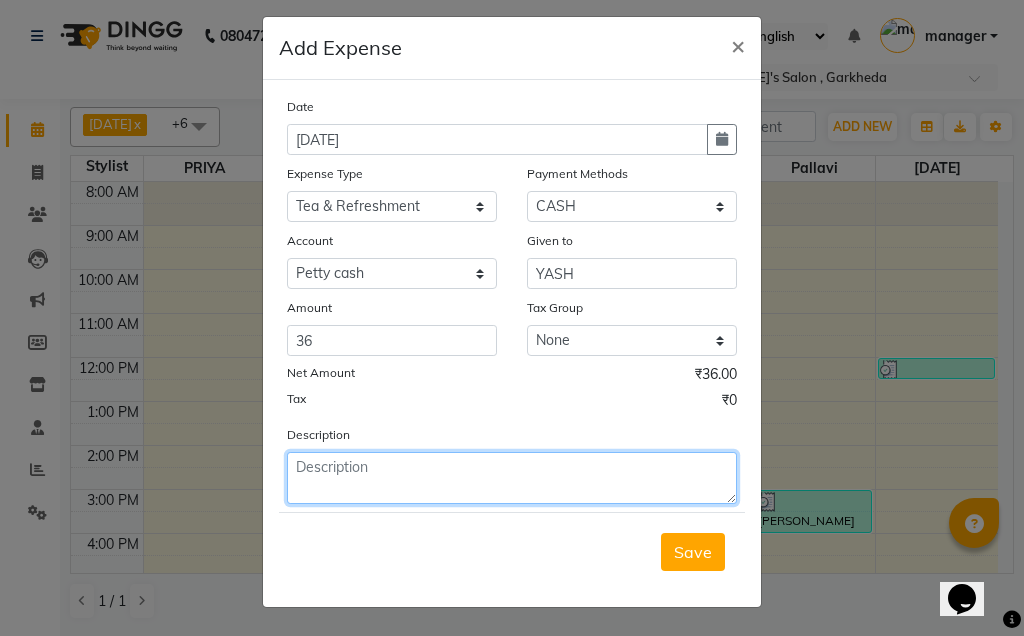 click 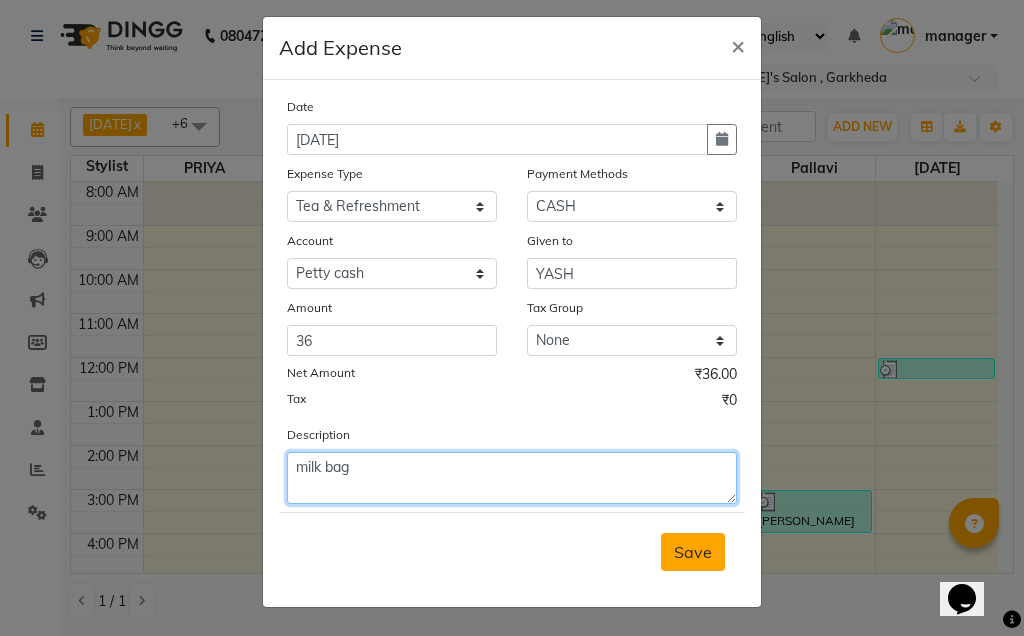 type on "milk bag" 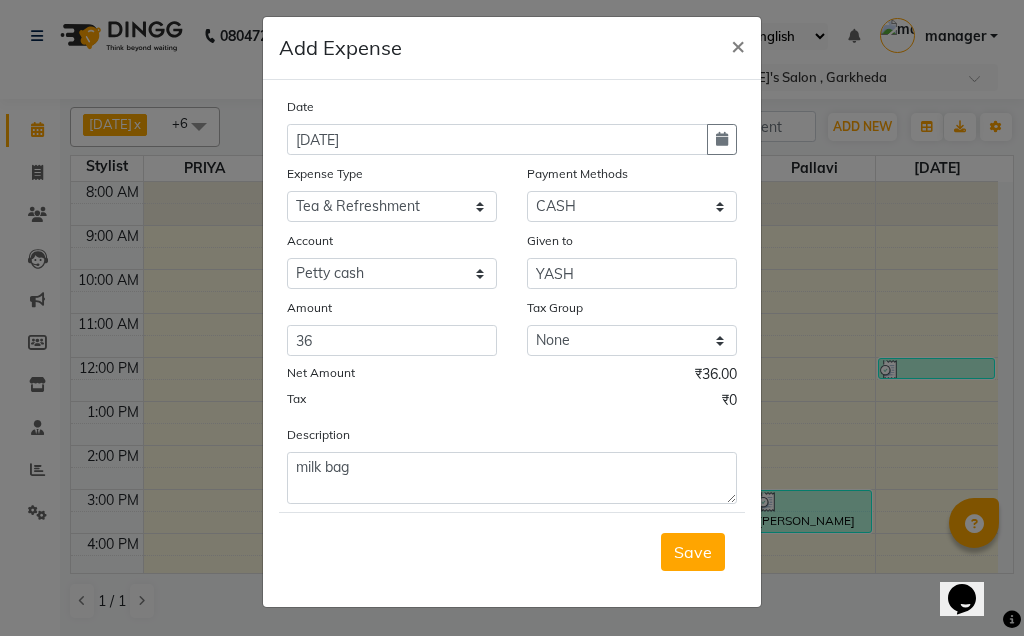 click on "Save" at bounding box center (693, 552) 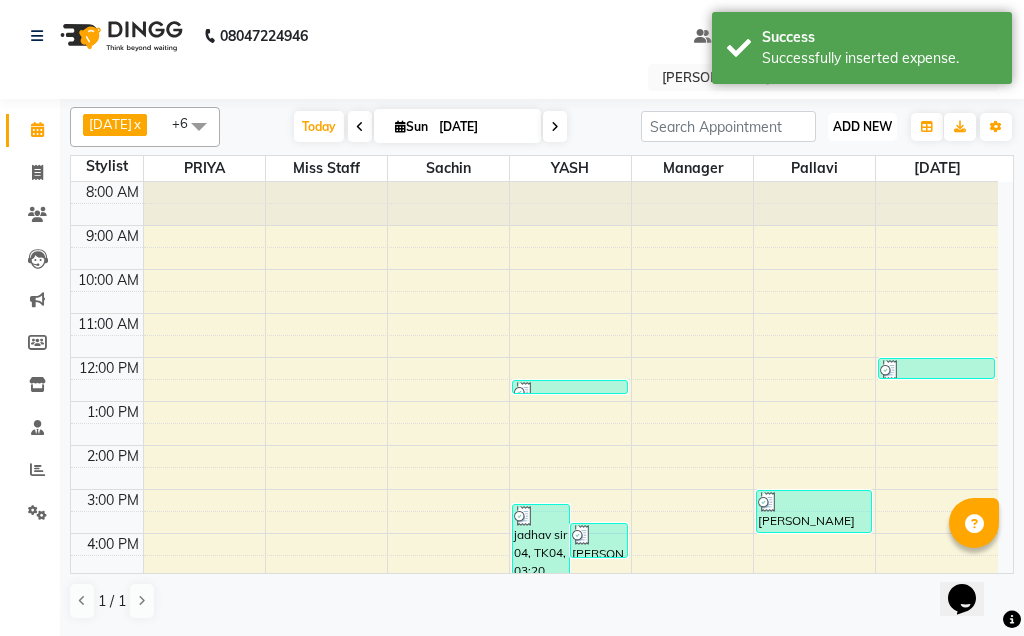 click on "ADD NEW" at bounding box center (862, 126) 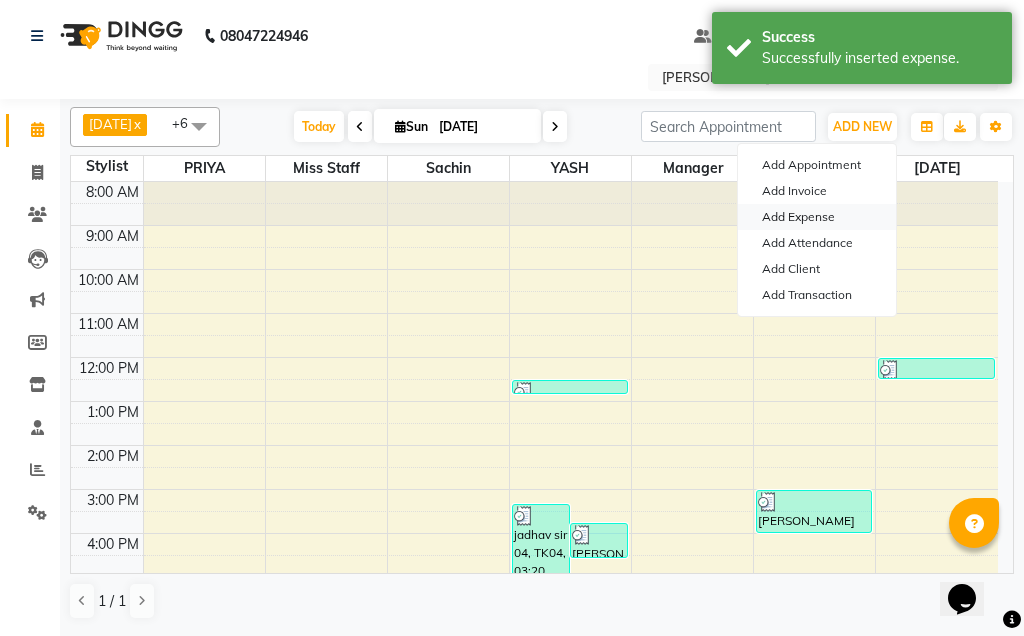 click on "Add Expense" at bounding box center [817, 217] 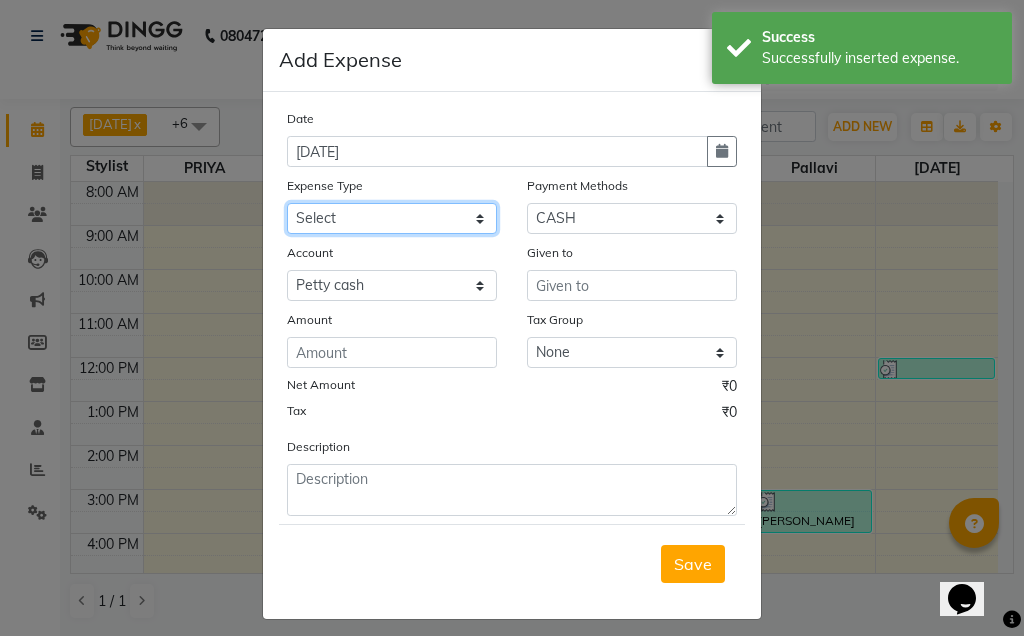click on "Select Advance Salary BANK TRANFAR Cash transfer to hub Client Snacks DISTRIBUTOR Incentive kharadi rent laundry Light [PERSON_NAME] bill shivajinagar magarpatta rent Maintenance online transfer to hub Other Pantry Product RENT Salary Staff Snacks Tea & Refreshment [DEMOGRAPHIC_DATA] Utilities" 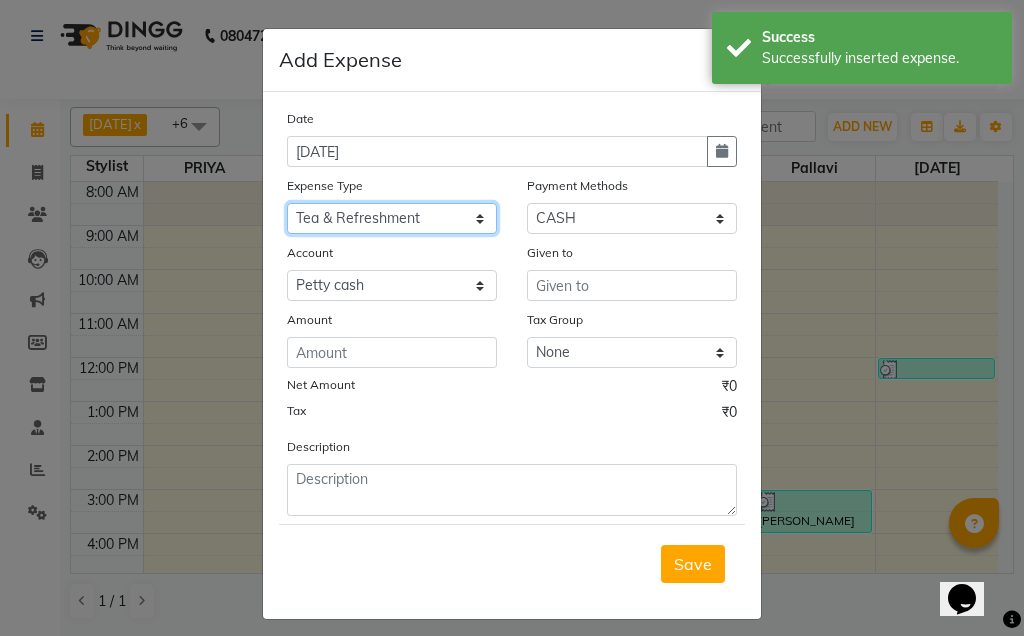 click on "Select Advance Salary BANK TRANFAR Cash transfer to hub Client Snacks DISTRIBUTOR Incentive kharadi rent laundry Light [PERSON_NAME] bill shivajinagar magarpatta rent Maintenance online transfer to hub Other Pantry Product RENT Salary Staff Snacks Tea & Refreshment [DEMOGRAPHIC_DATA] Utilities" 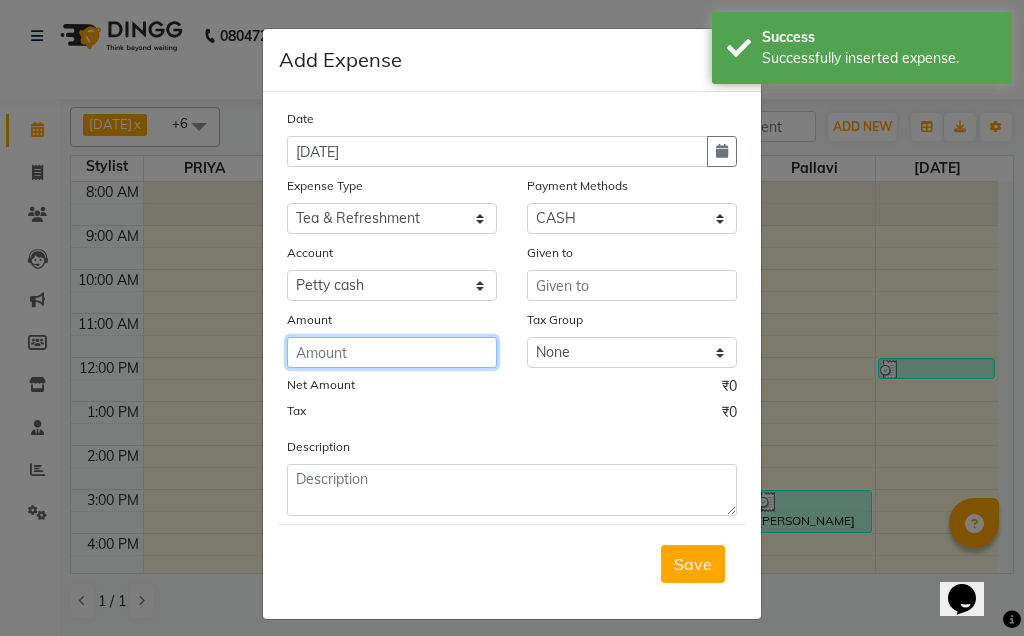 click 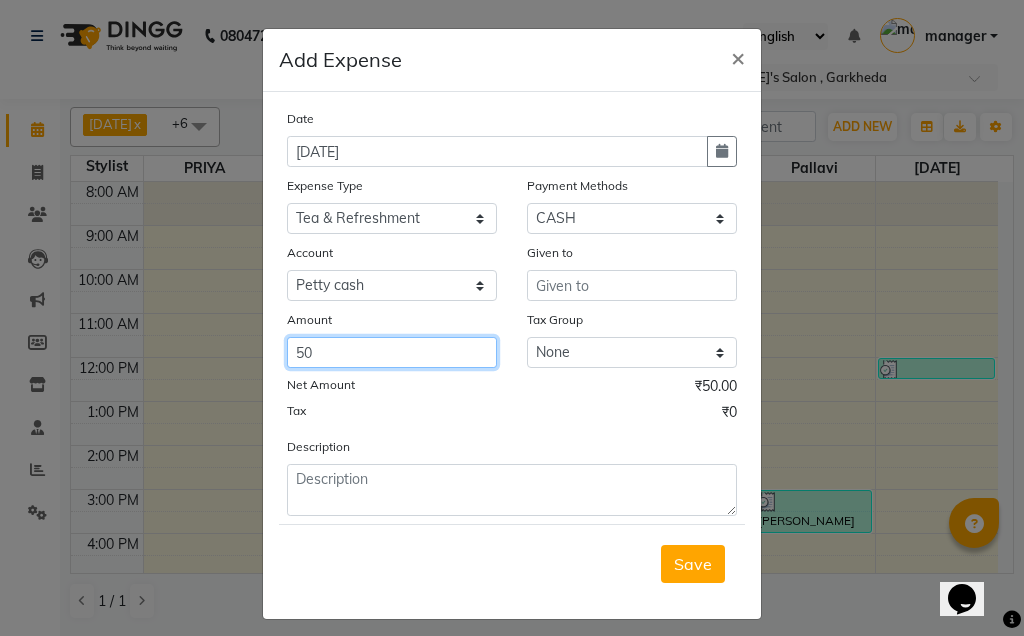type on "50" 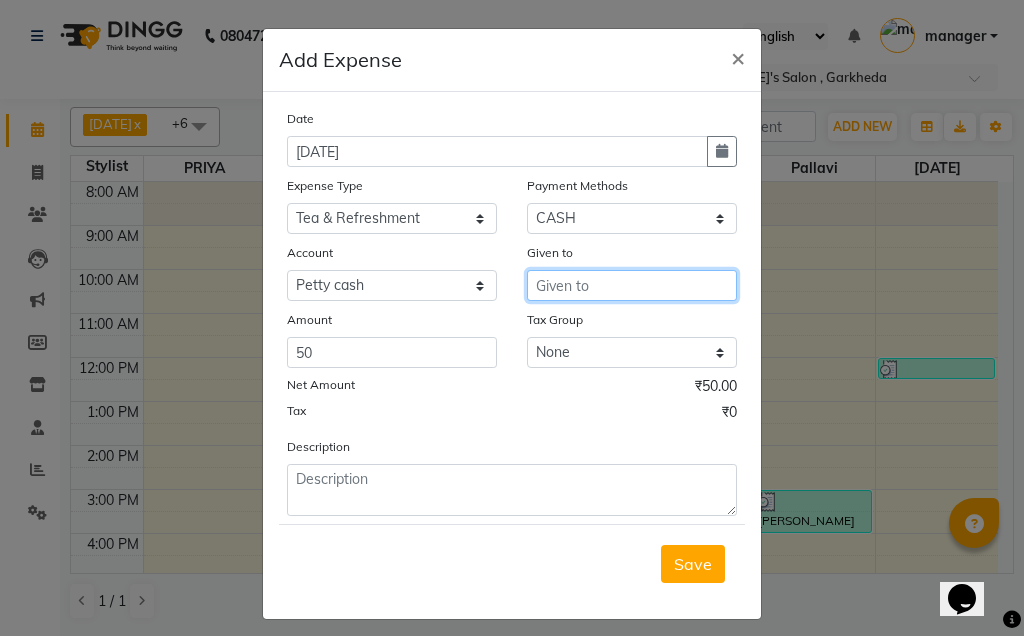 click at bounding box center [632, 285] 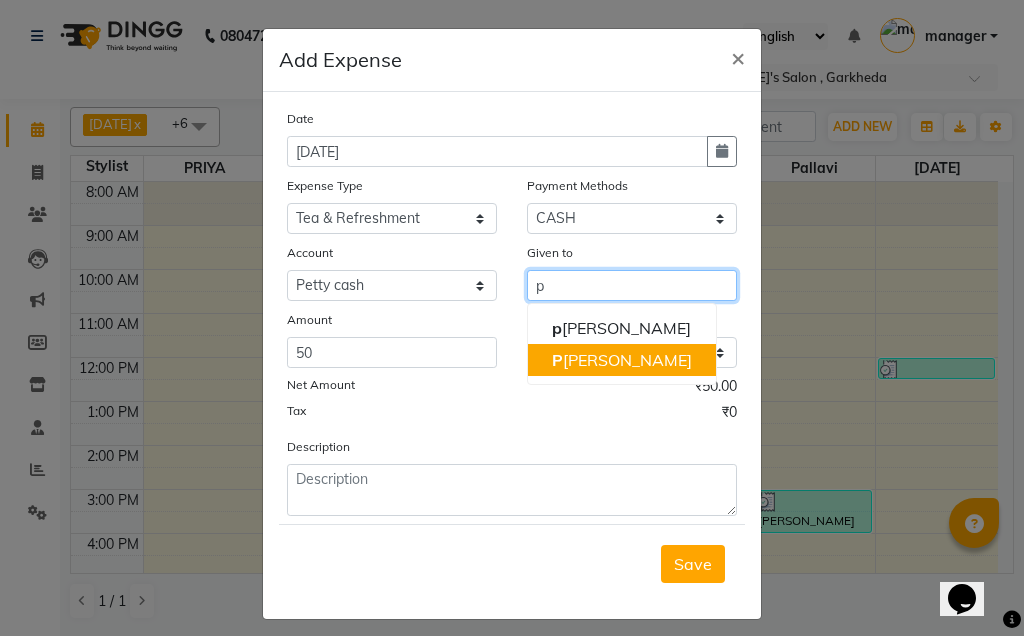 click on "P" 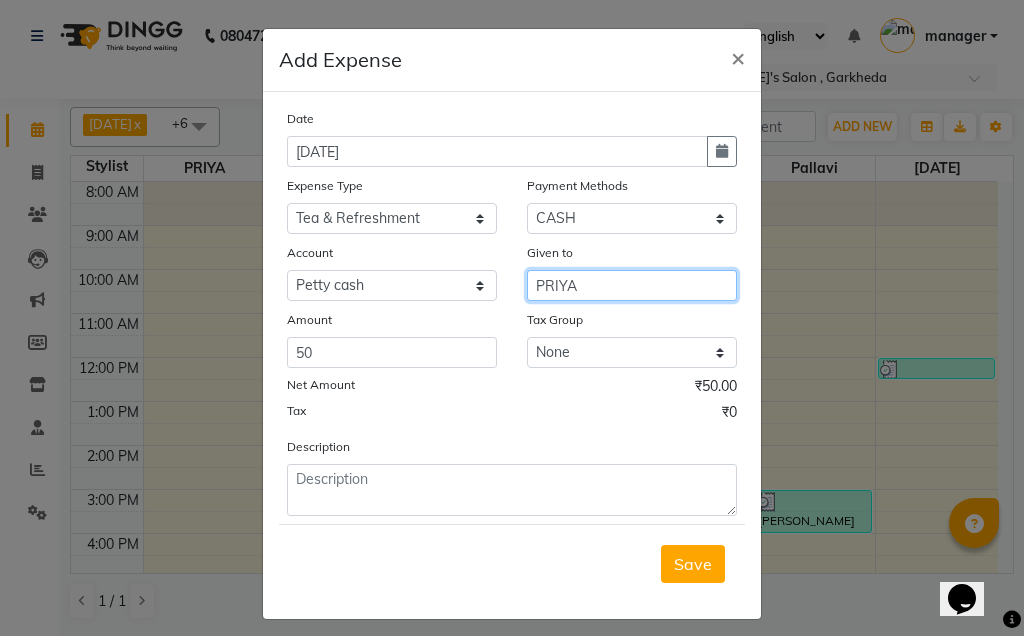 type on "PRIYA" 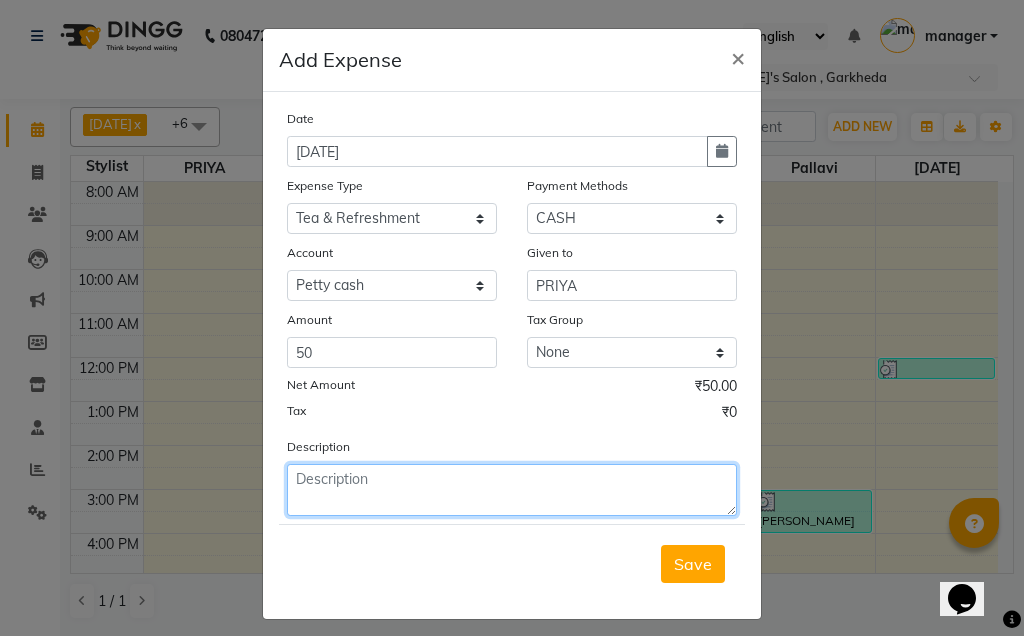 click 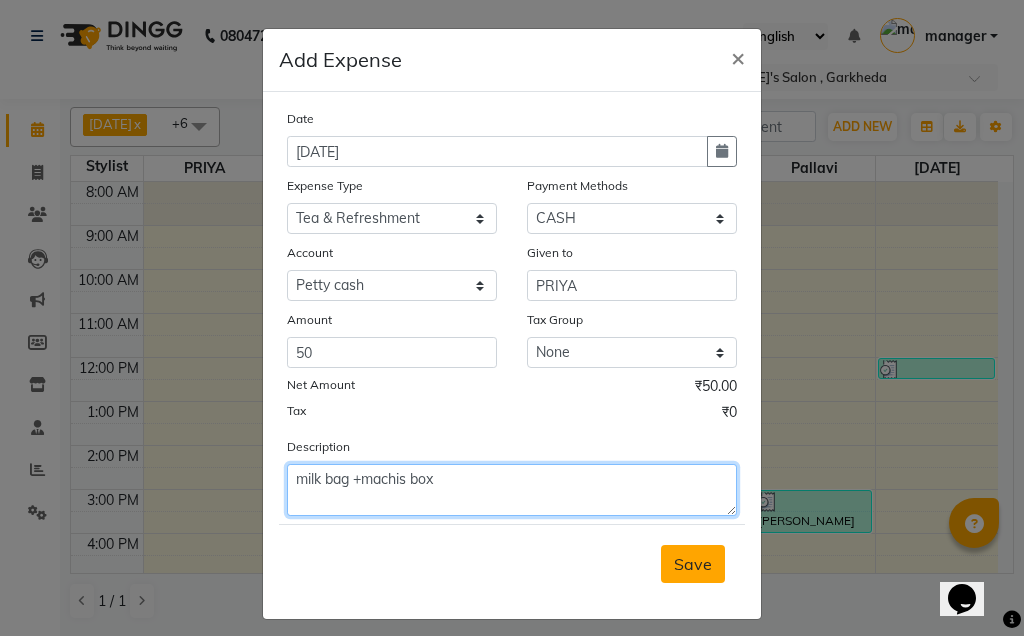 type on "milk bag +machis box" 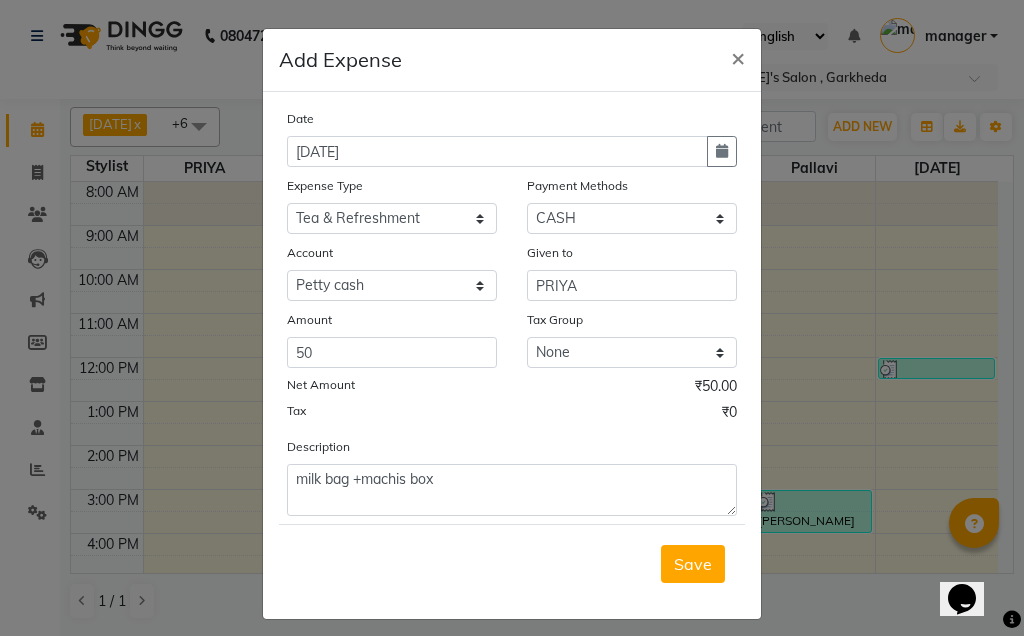 drag, startPoint x: 691, startPoint y: 556, endPoint x: 669, endPoint y: 564, distance: 23.409399 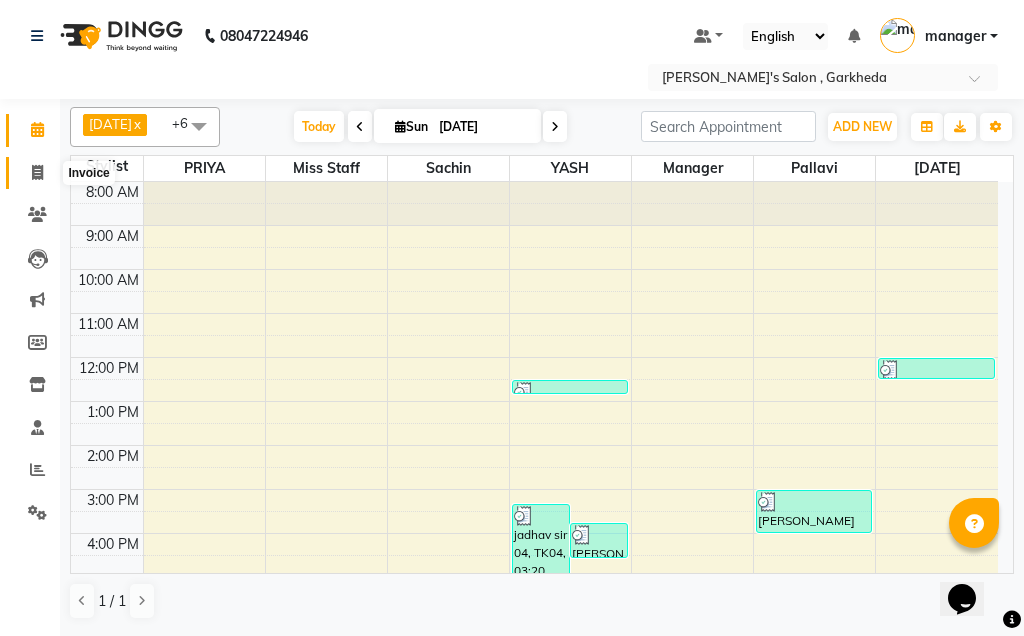 click 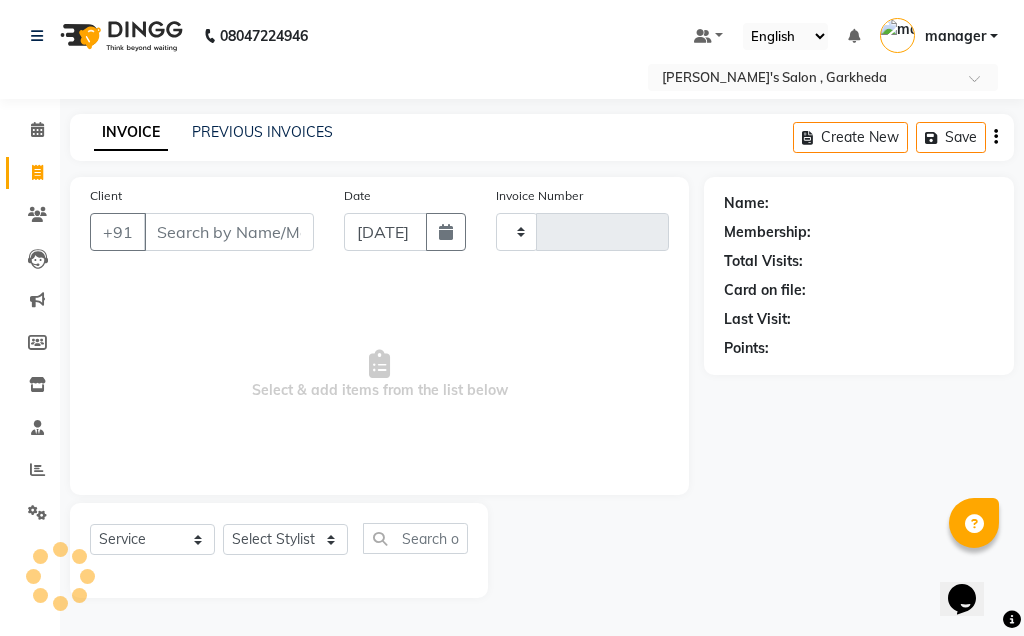 type on "0897" 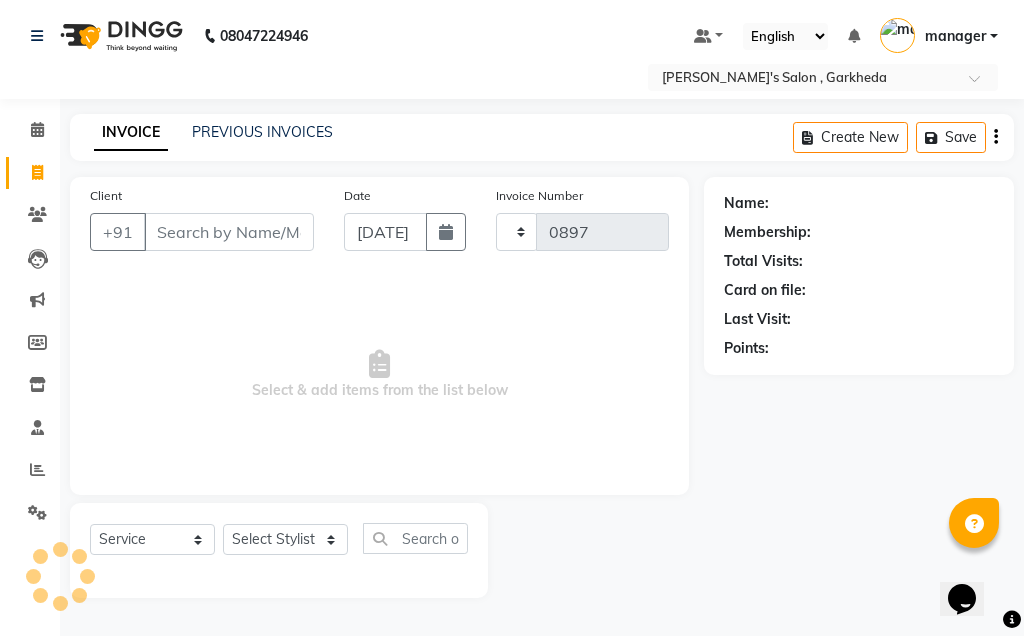 select on "7062" 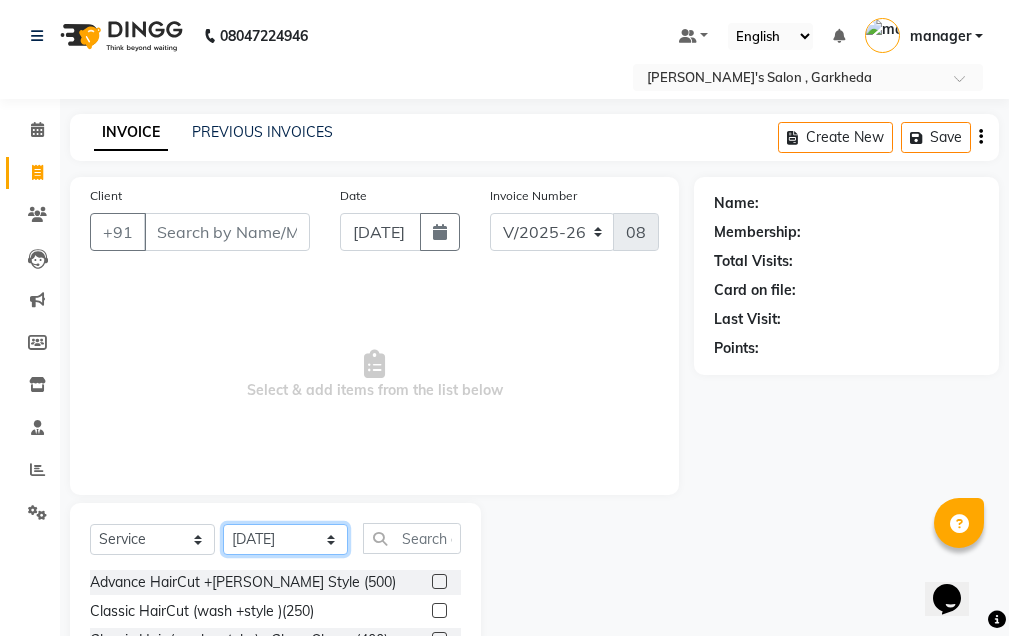 click on "Select Stylist [DATE]  manager  miss staff [PERSON_NAME]" 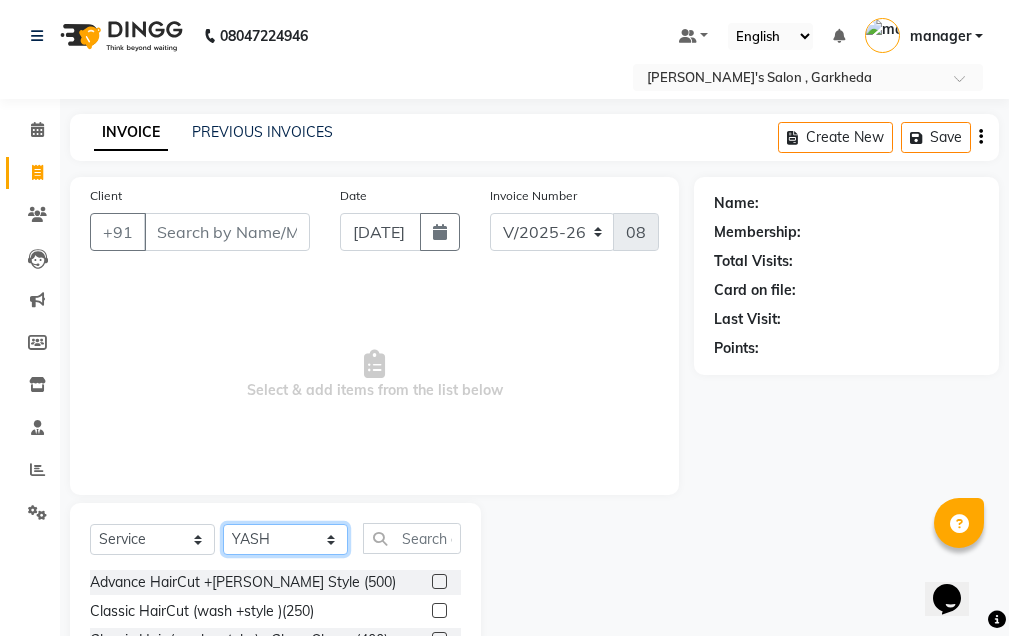 click on "Select Stylist [DATE]  manager  miss staff [PERSON_NAME]" 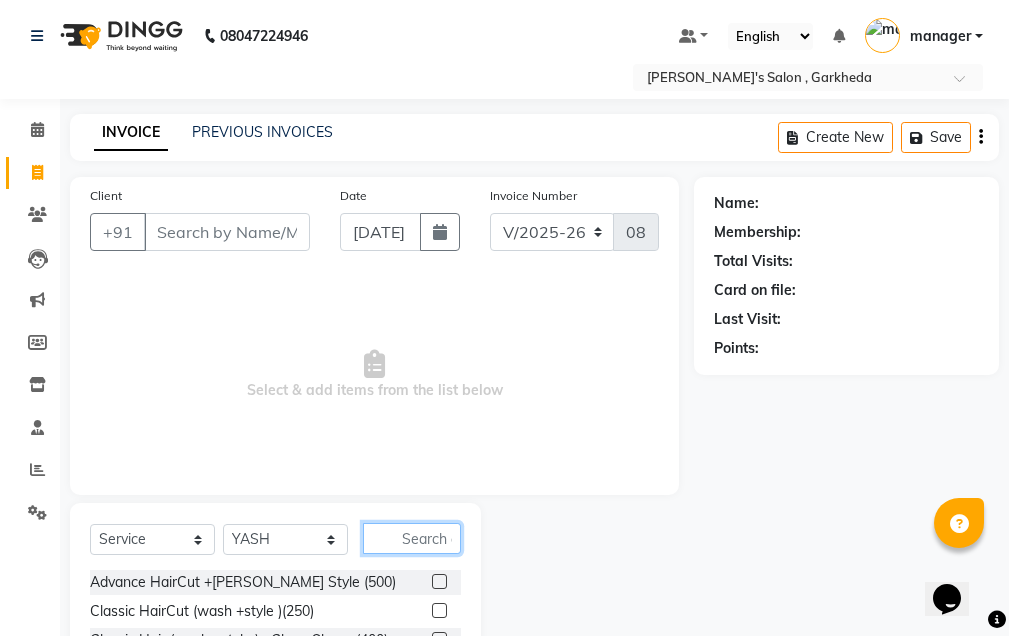 click 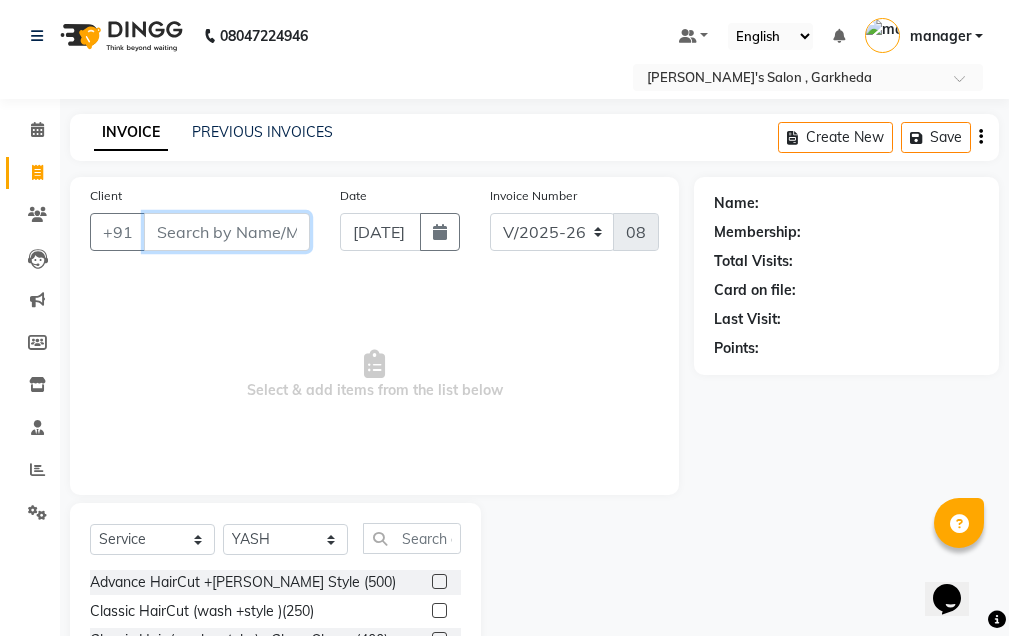 click on "Client" at bounding box center [227, 232] 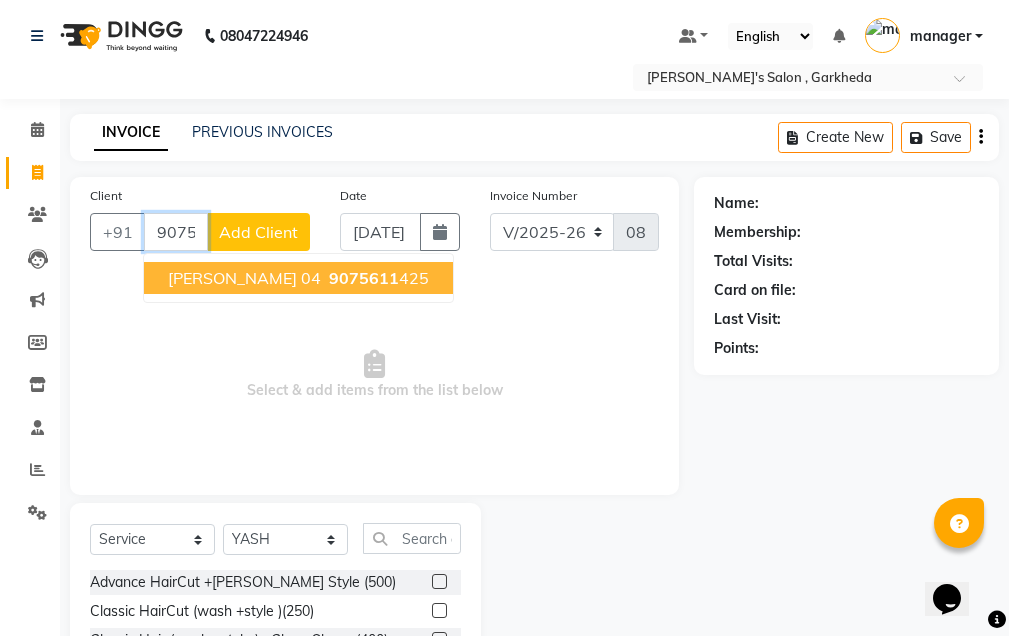 click on "[PERSON_NAME] 04" at bounding box center (244, 278) 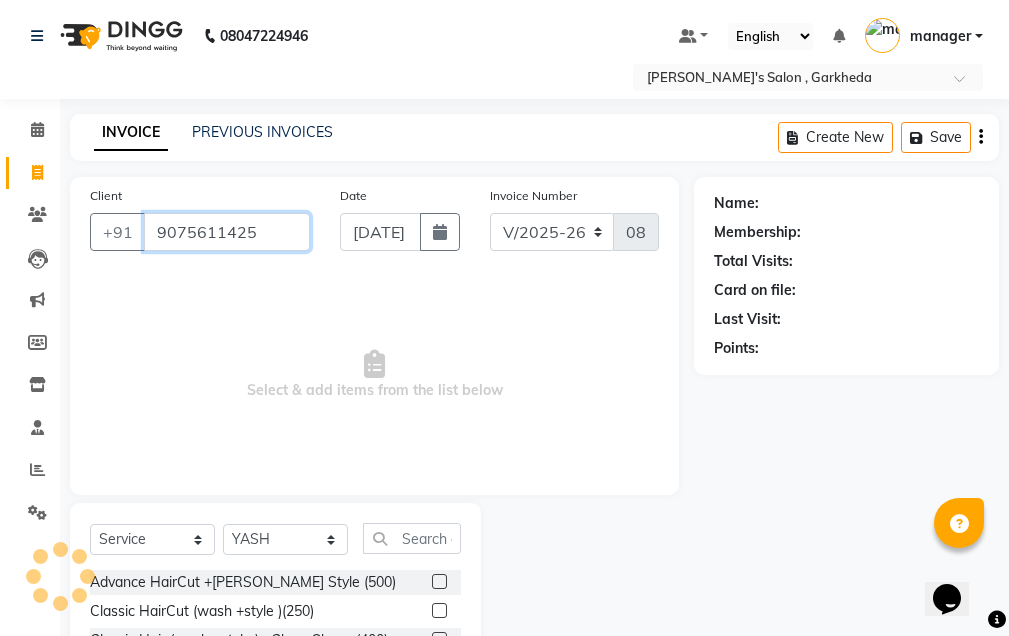type on "9075611425" 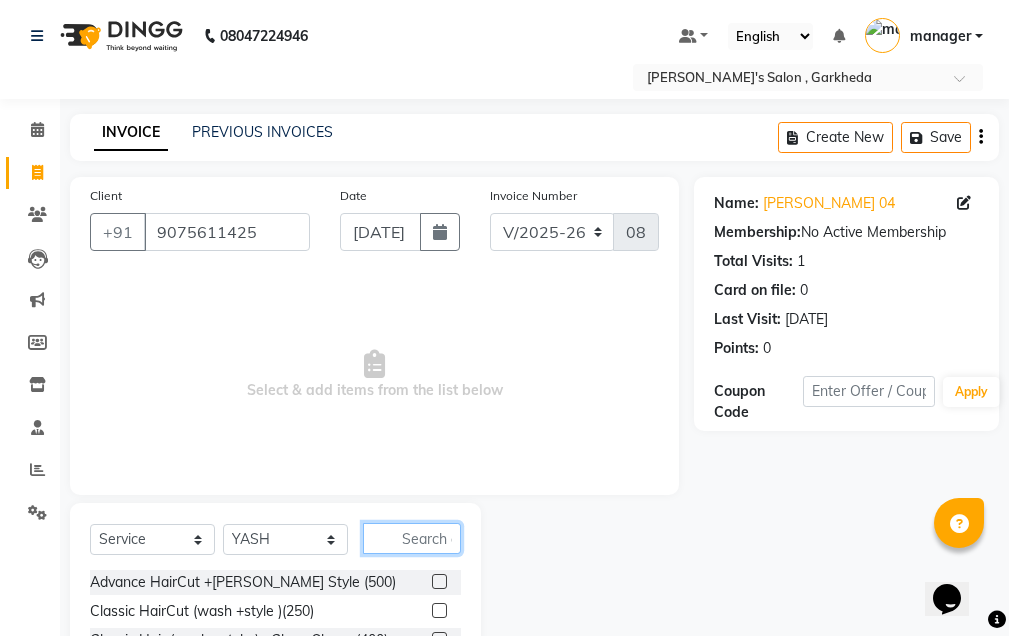 click 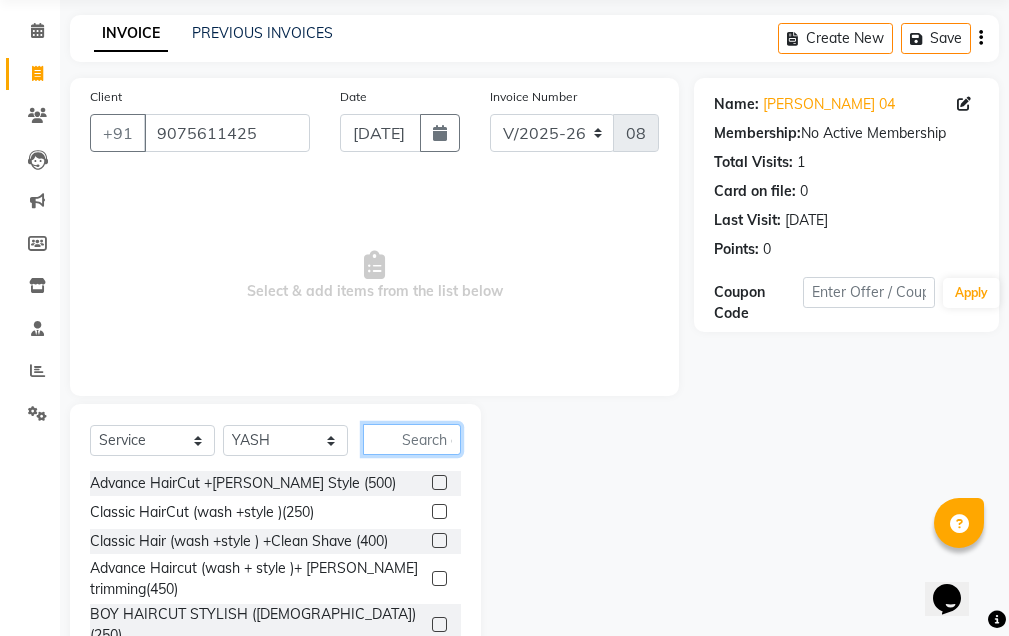 scroll, scrollTop: 100, scrollLeft: 0, axis: vertical 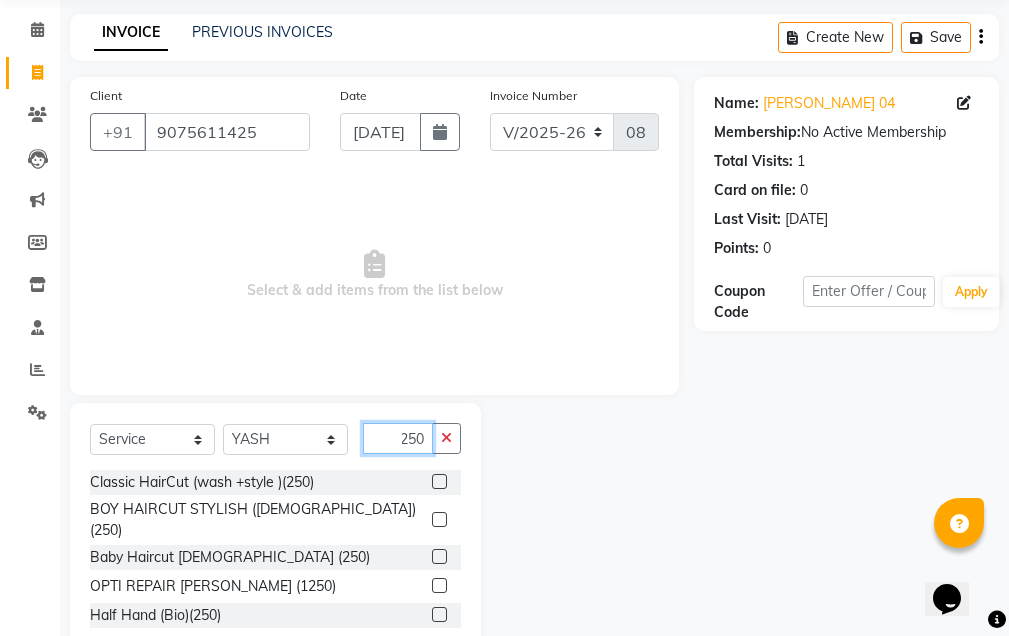 type on "250" 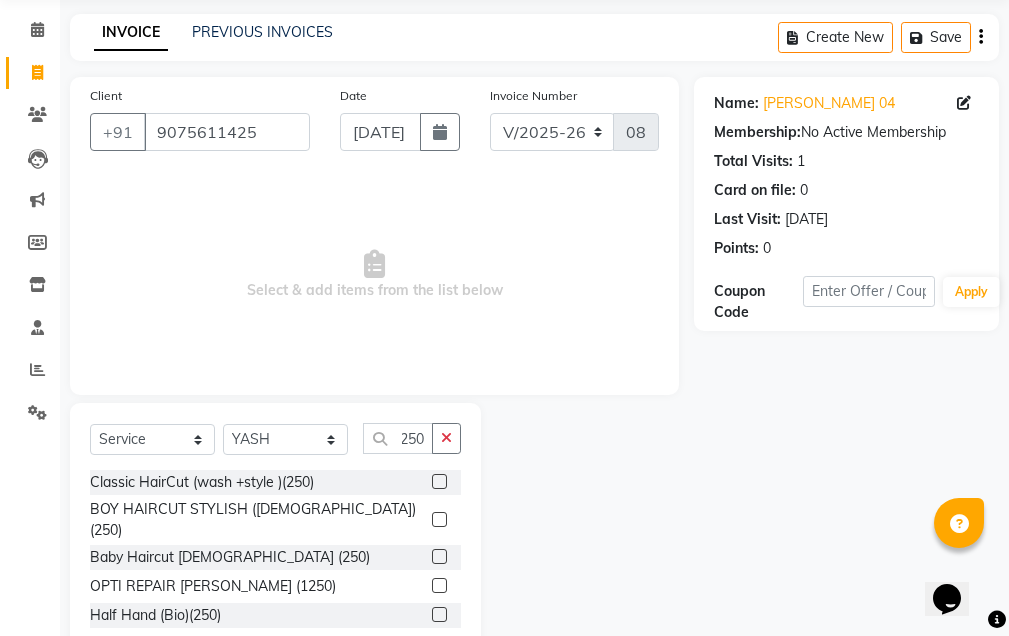 click 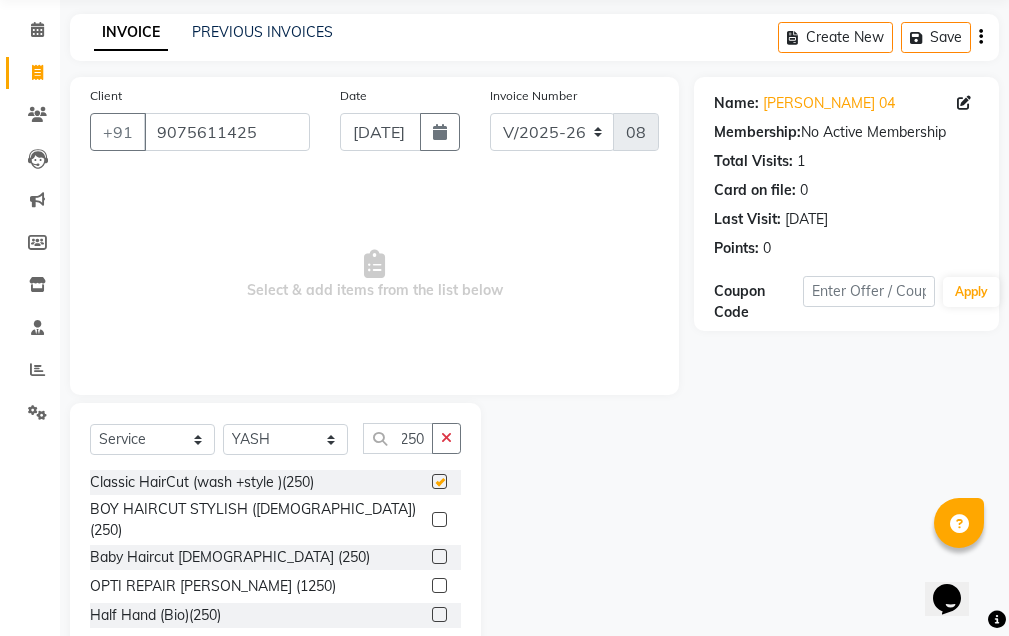 scroll, scrollTop: 0, scrollLeft: 0, axis: both 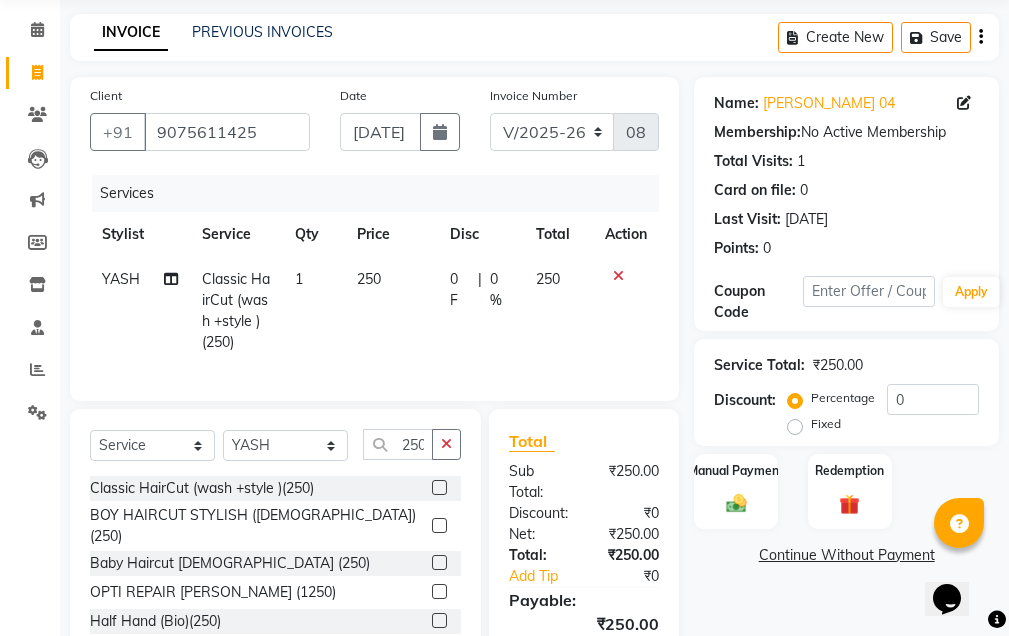 checkbox on "false" 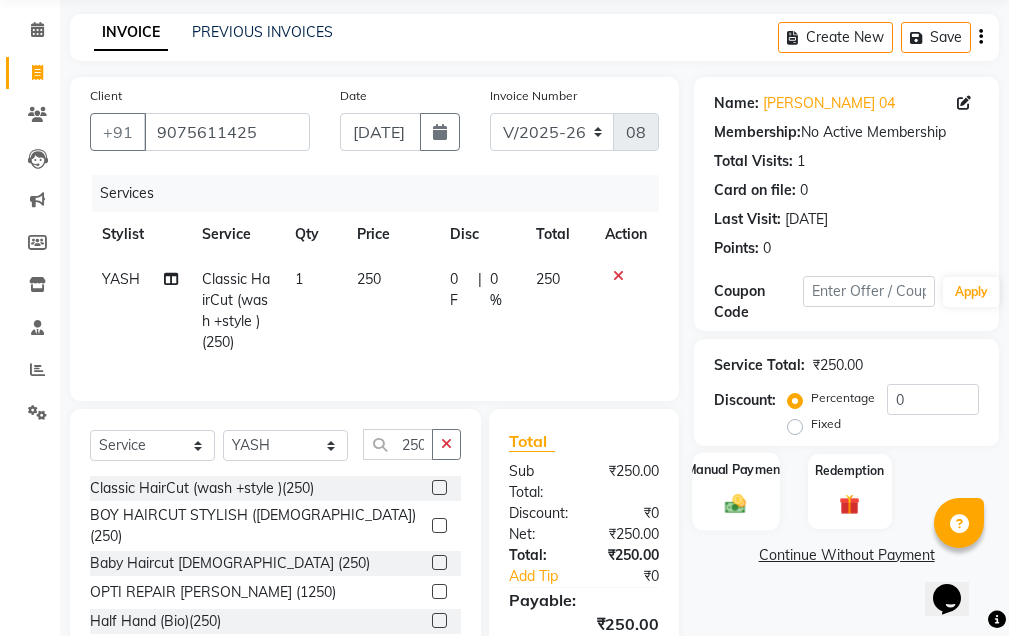 click on "Manual Payment" 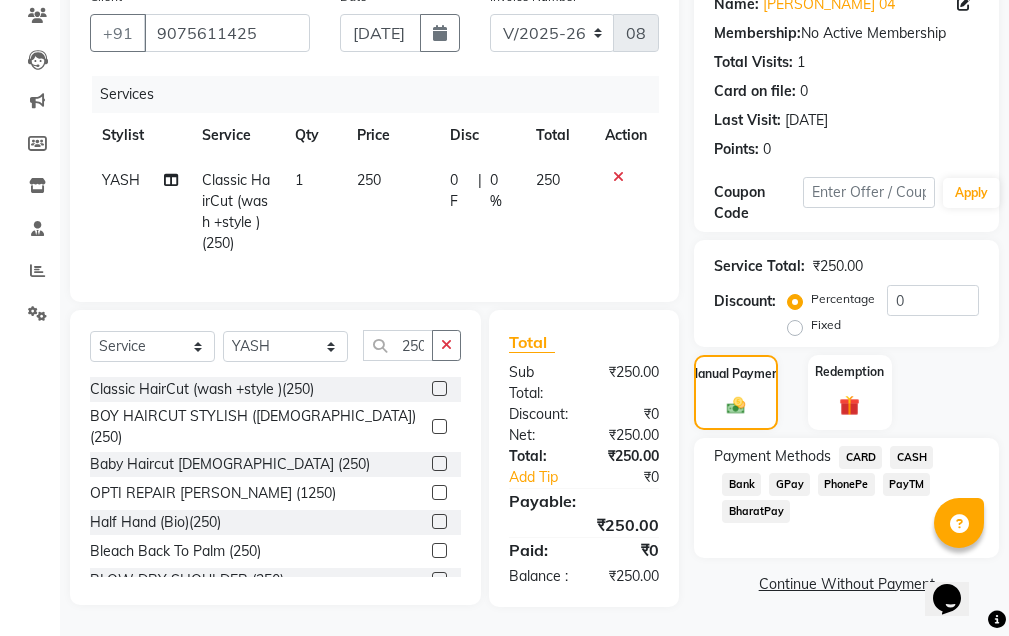 scroll, scrollTop: 200, scrollLeft: 0, axis: vertical 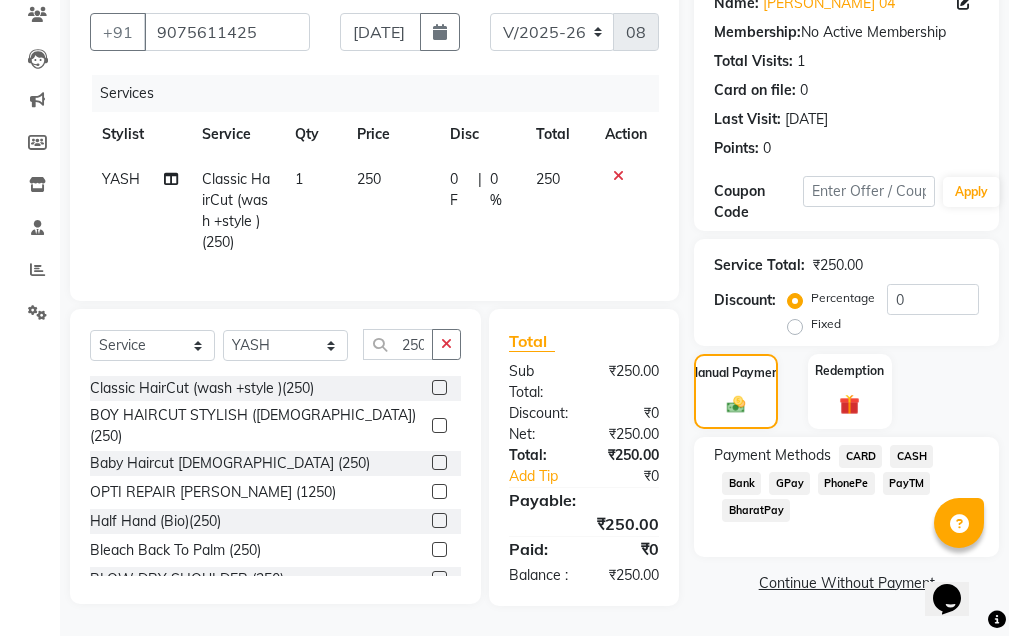 click on "CASH" 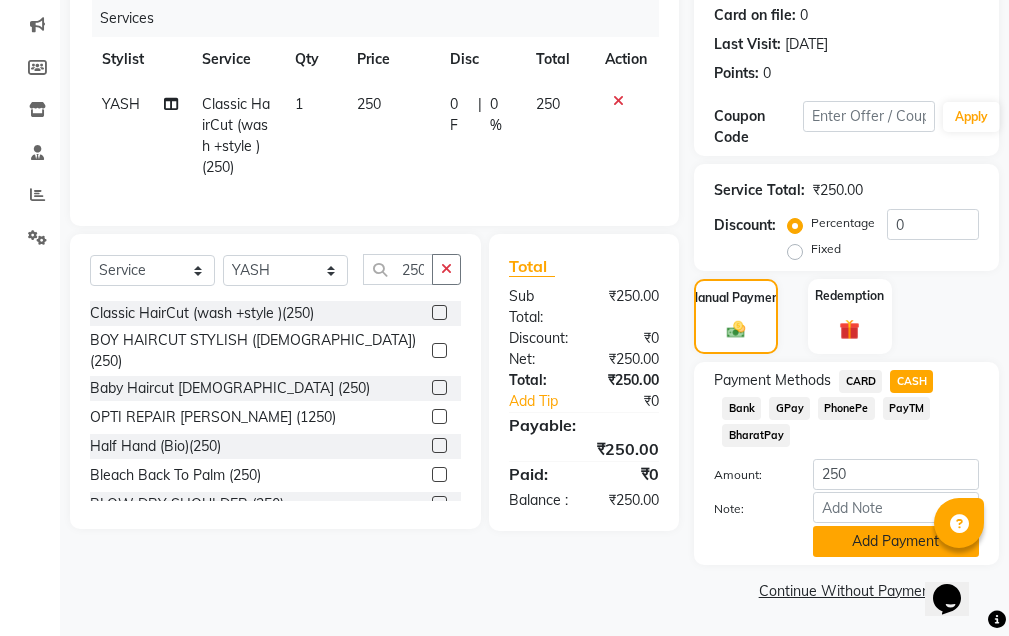 click on "Add Payment" 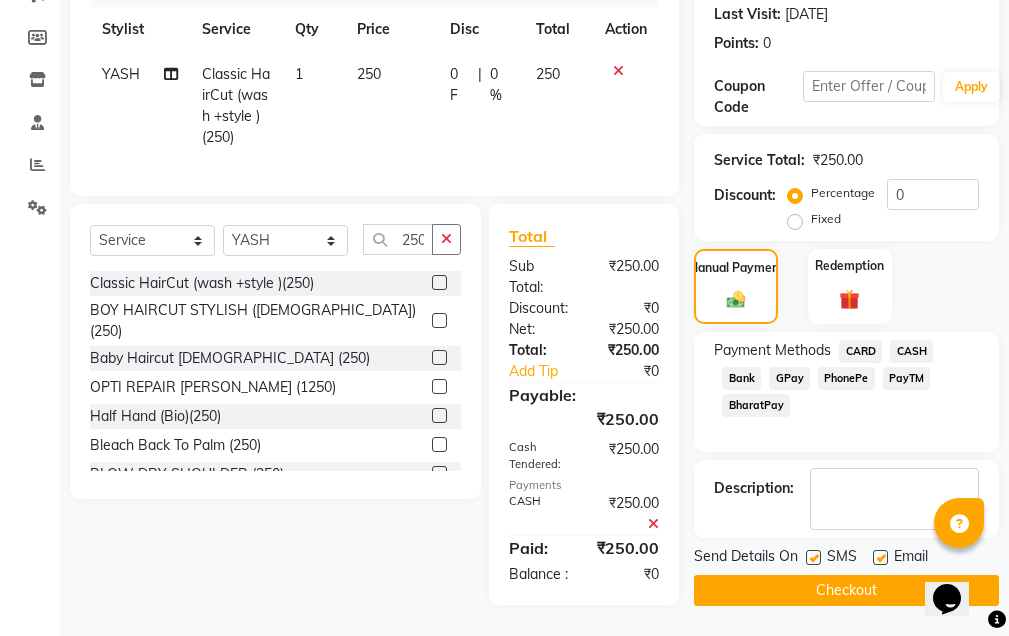 scroll, scrollTop: 340, scrollLeft: 0, axis: vertical 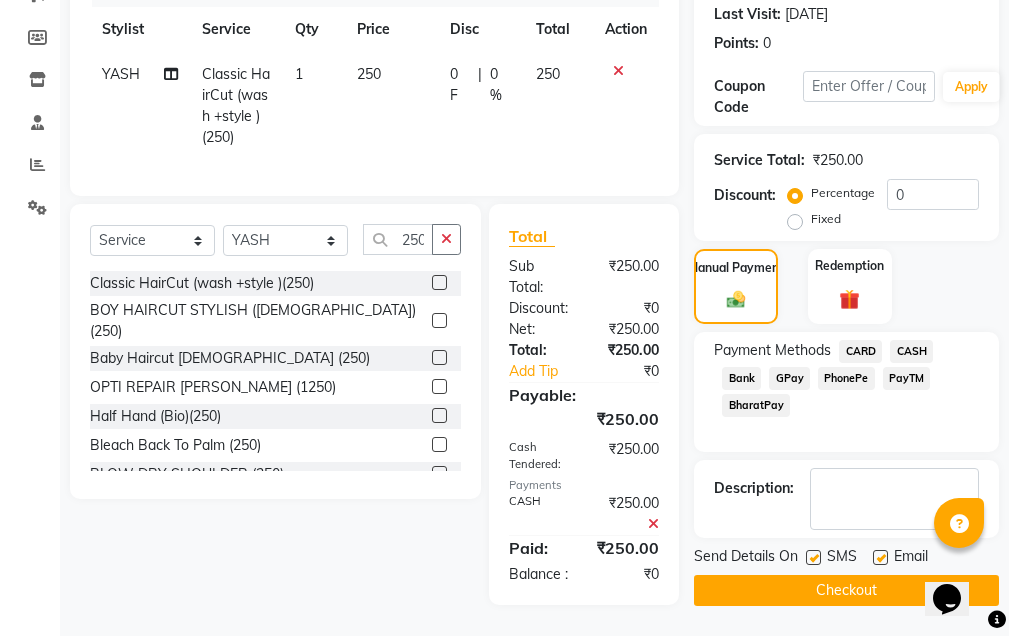 click on "Checkout" 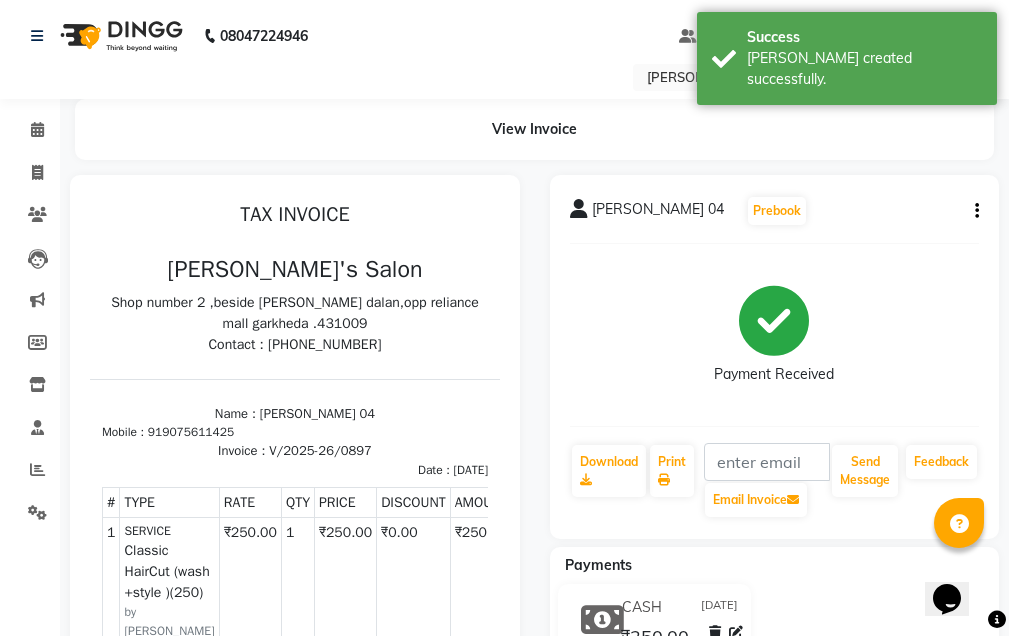 scroll, scrollTop: 0, scrollLeft: 0, axis: both 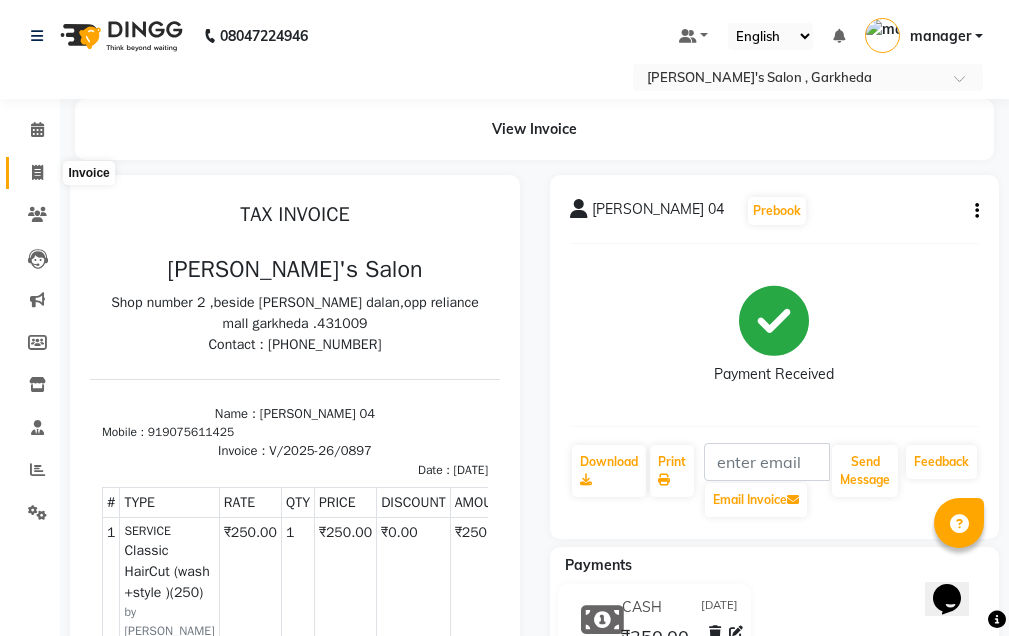 click 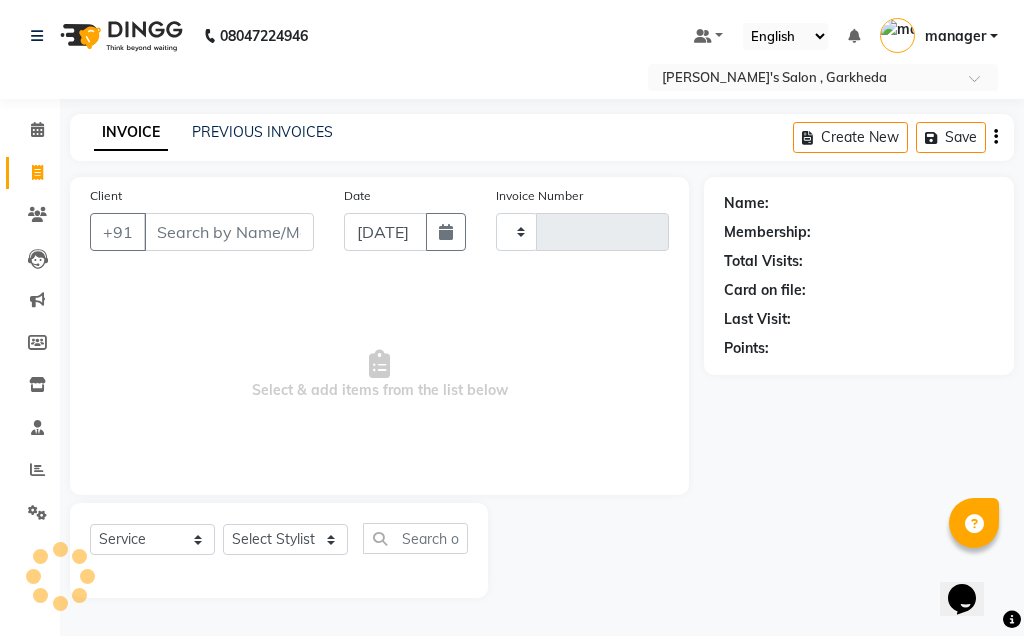 type on "0898" 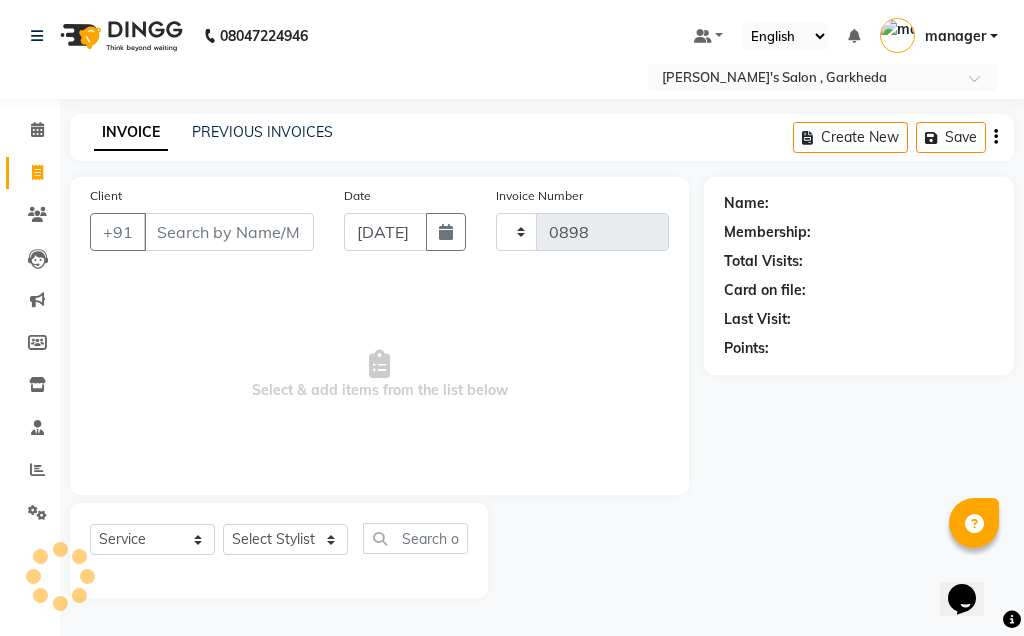 select on "7062" 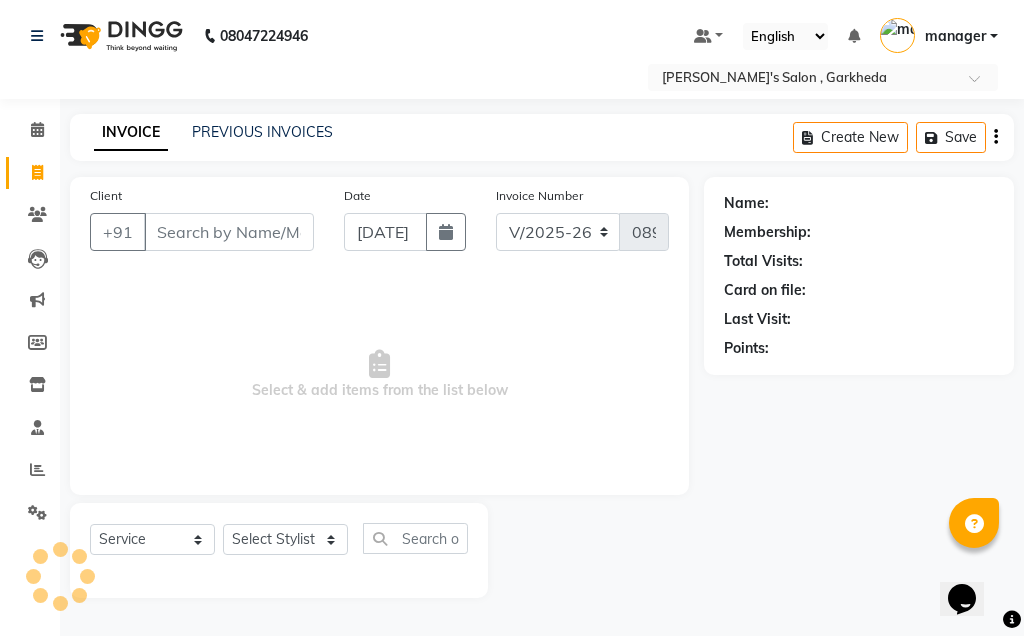 select on "72802" 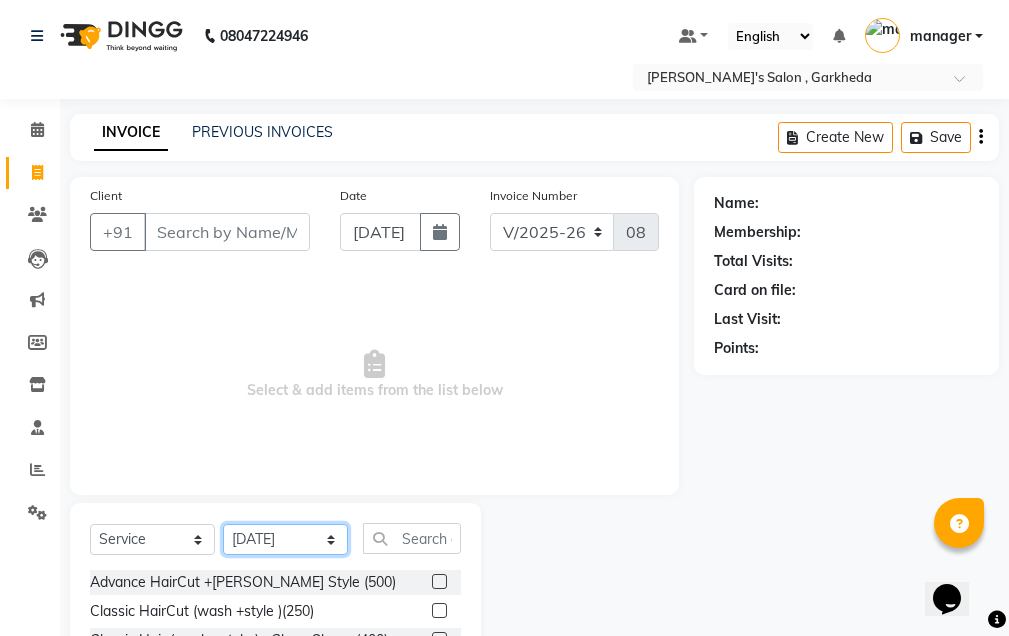 click on "Select Stylist [DATE]  manager  miss staff [PERSON_NAME]" 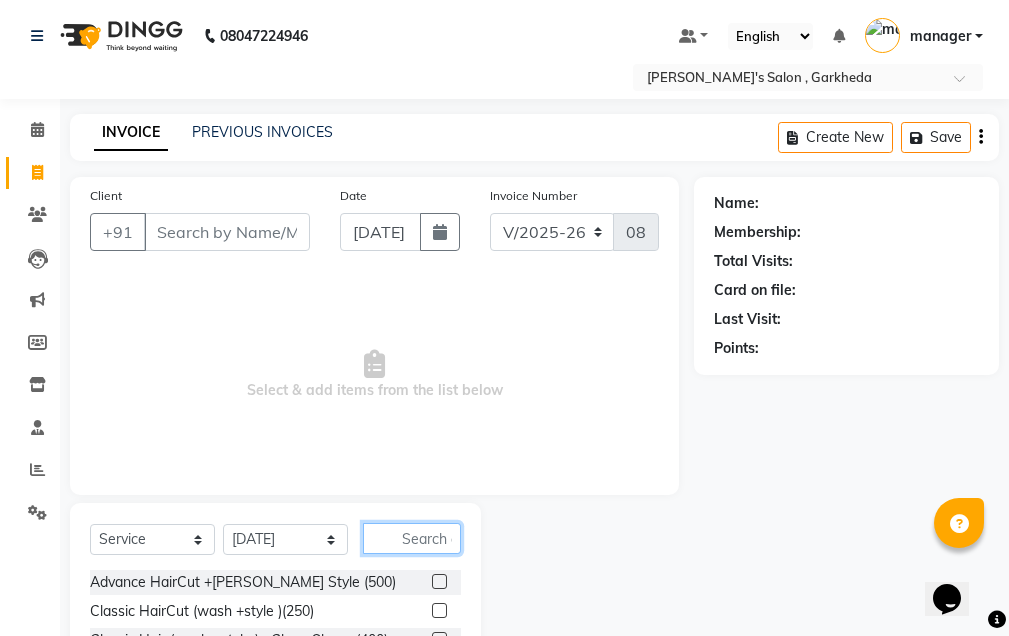 click 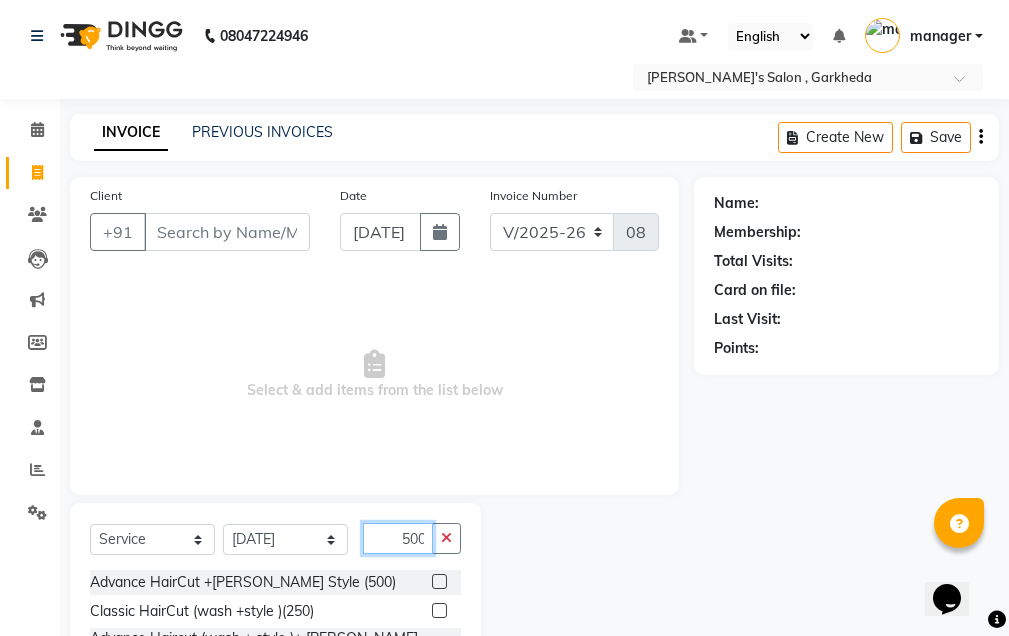 scroll, scrollTop: 0, scrollLeft: 2, axis: horizontal 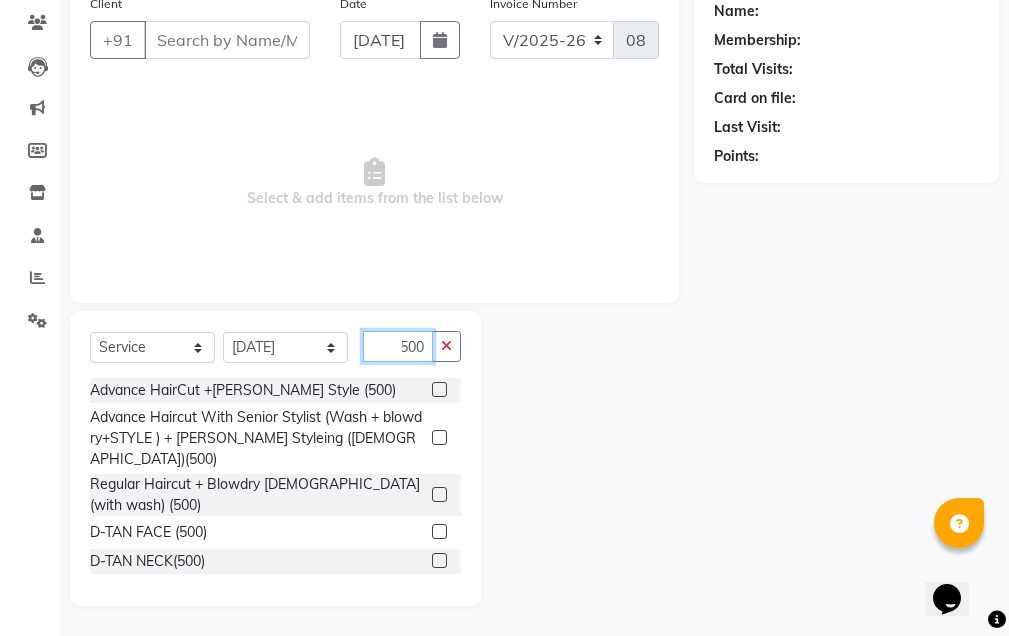 type on "500" 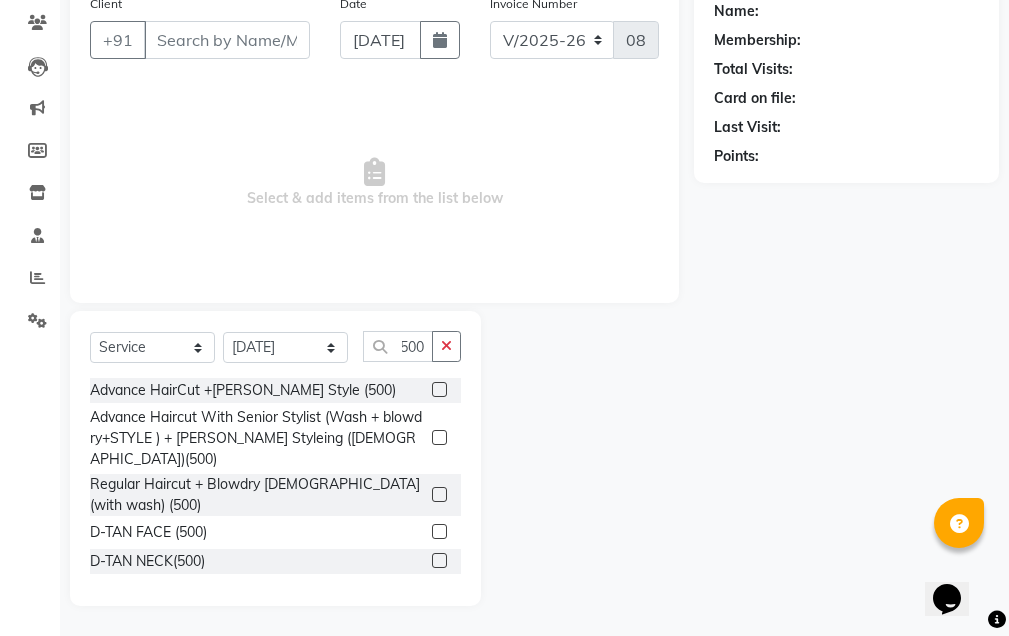 click 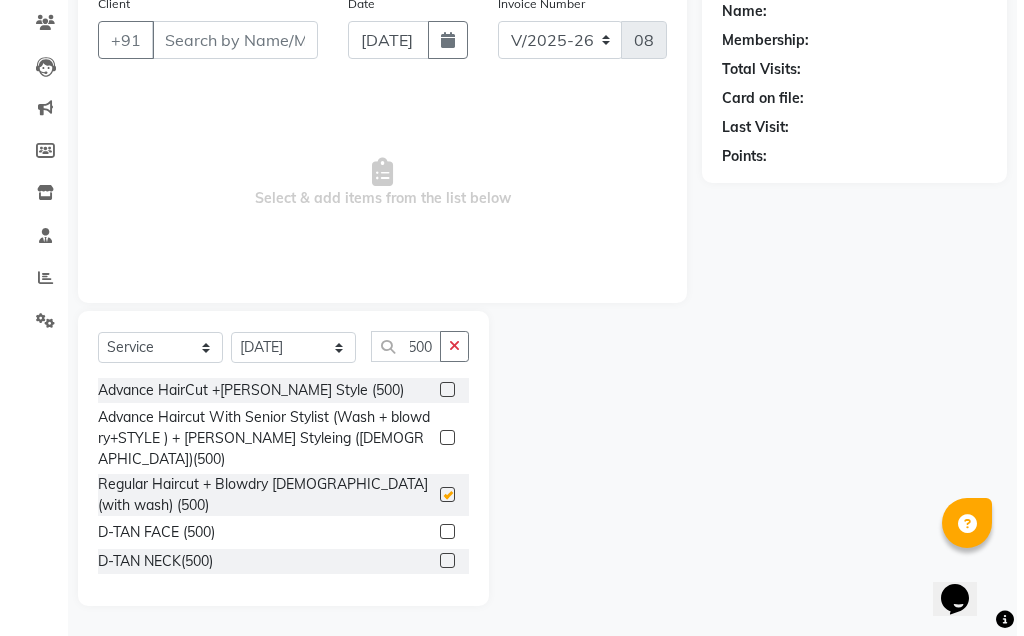 scroll, scrollTop: 0, scrollLeft: 0, axis: both 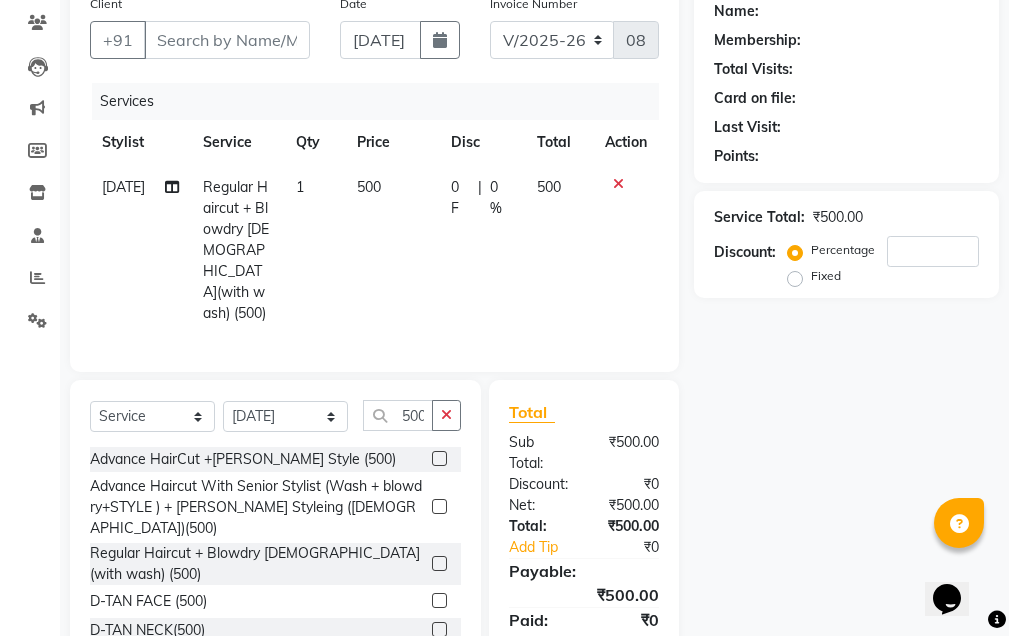 checkbox on "false" 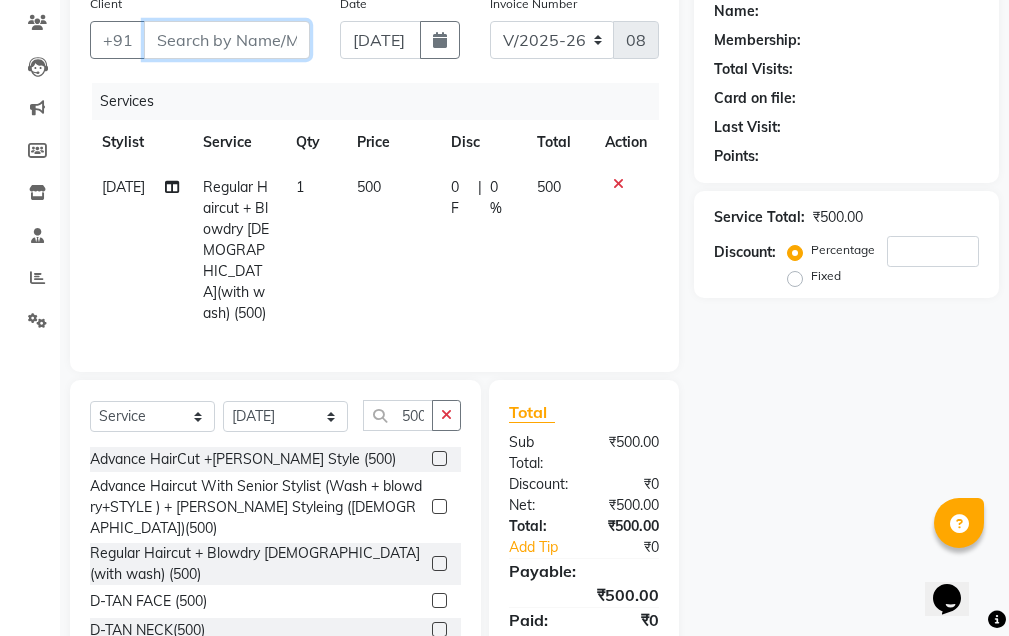 click on "Client" at bounding box center (227, 40) 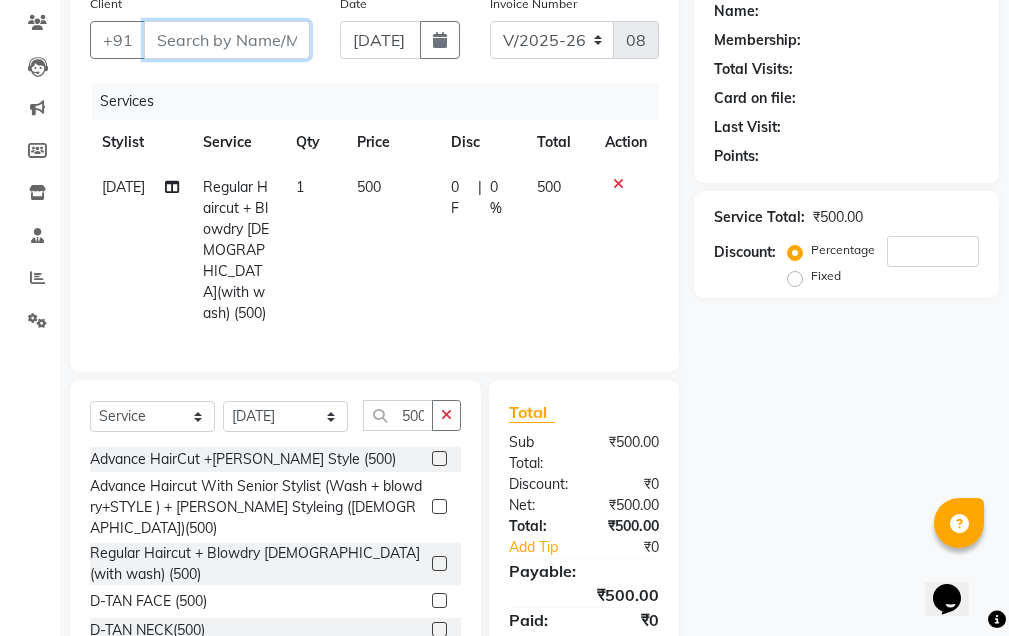 drag, startPoint x: 231, startPoint y: 41, endPoint x: 219, endPoint y: 70, distance: 31.38471 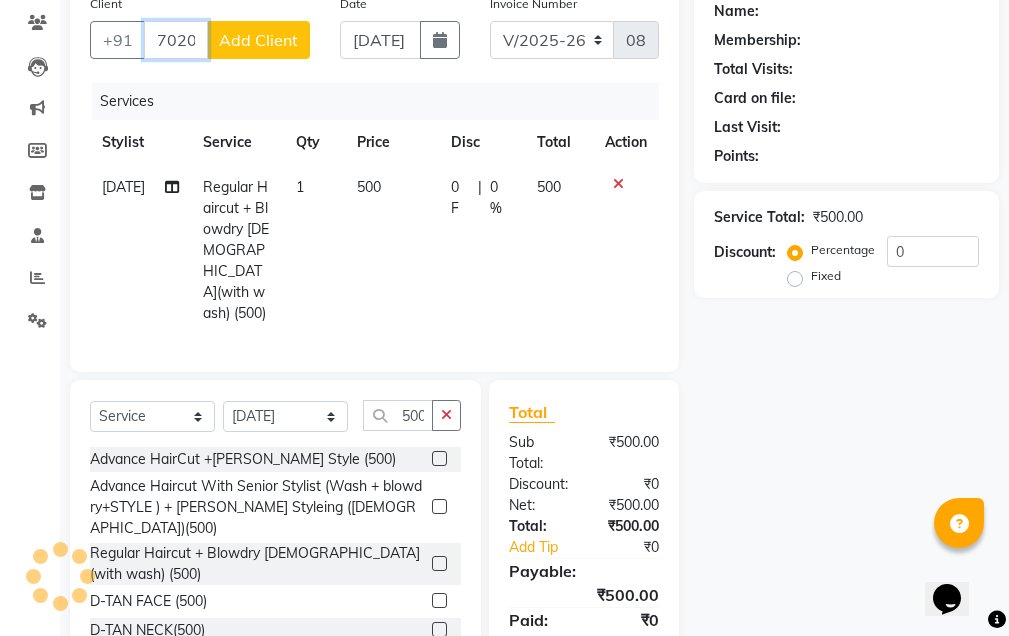 type on "7020614559" 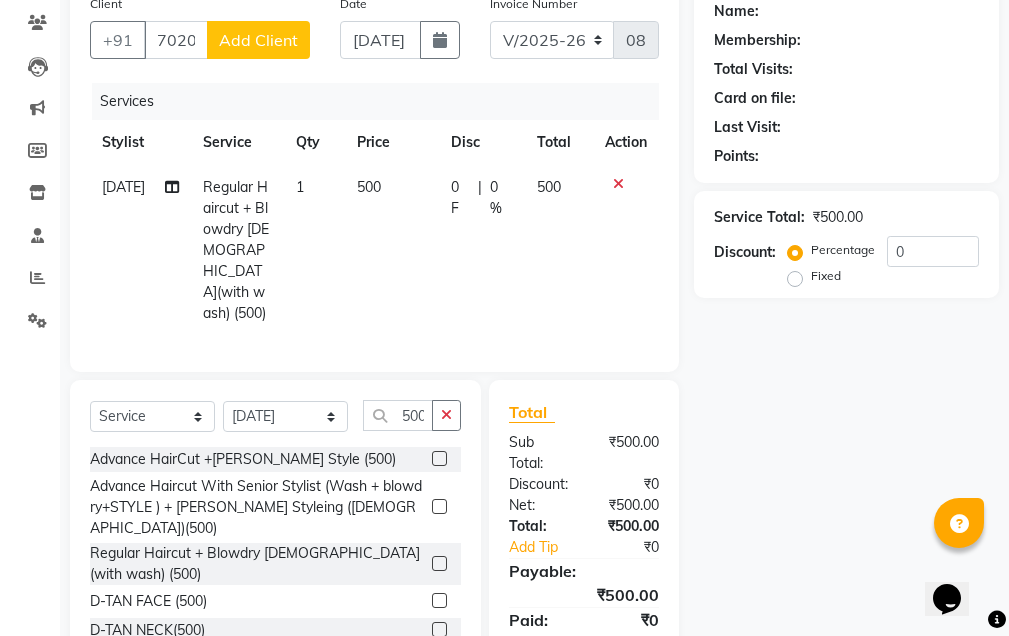 click on "Add Client" 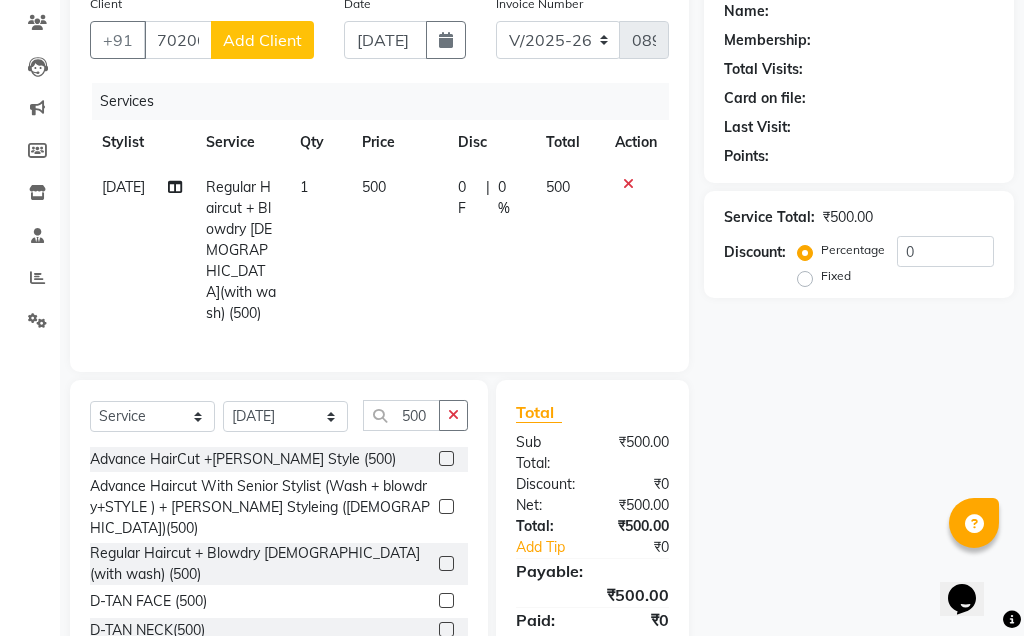 select on "22" 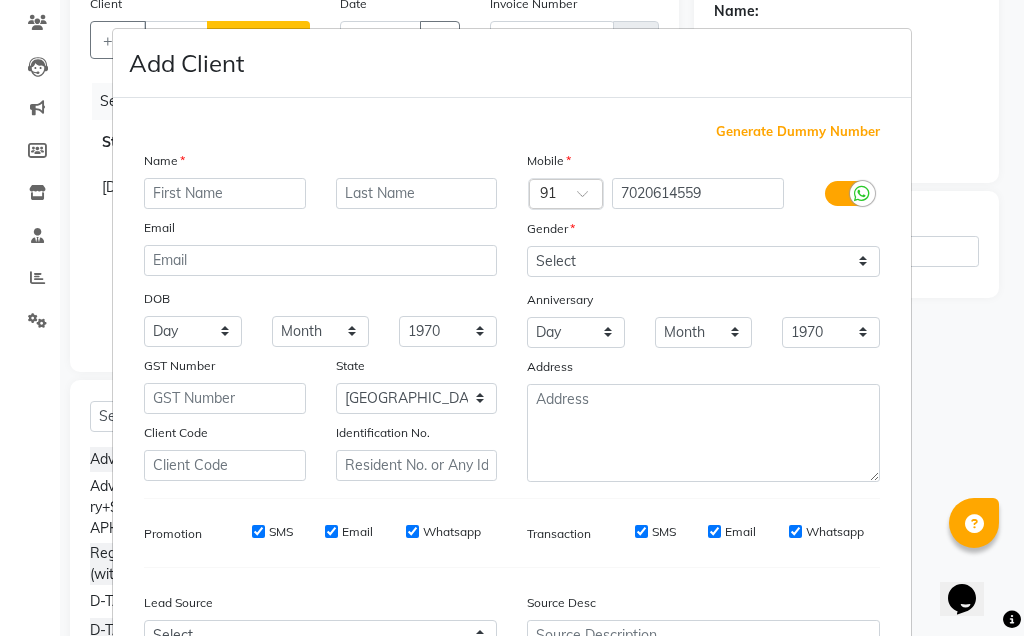 click at bounding box center [225, 193] 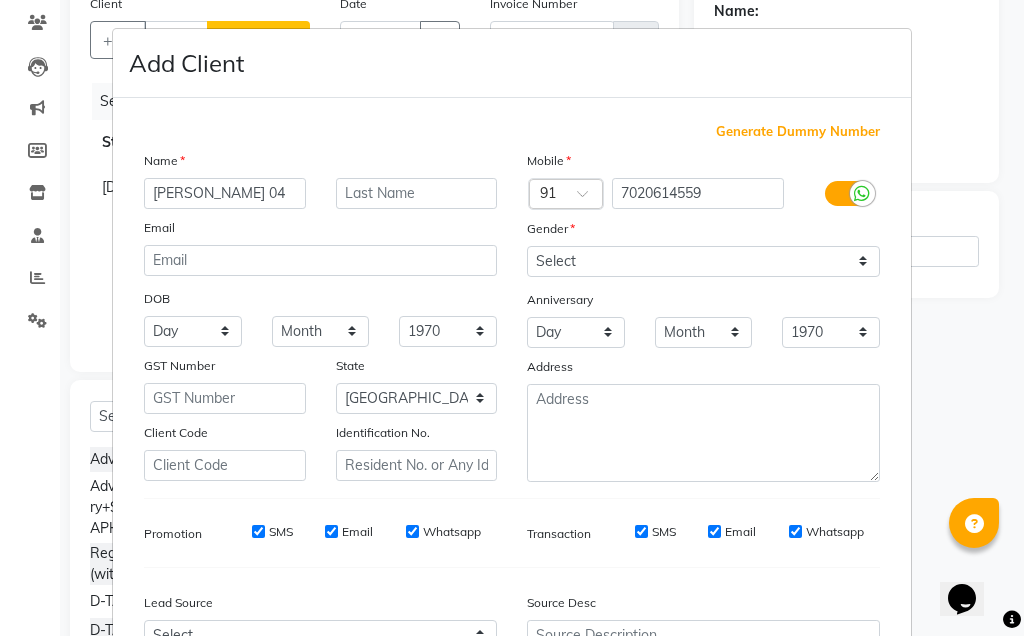 type on "[PERSON_NAME] 04" 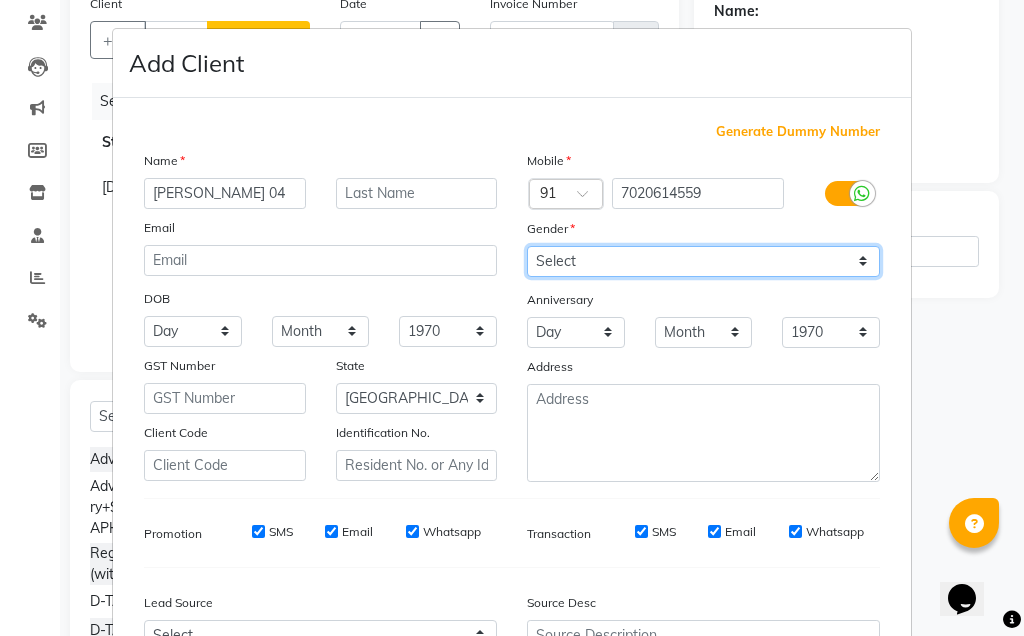 click on "Select [DEMOGRAPHIC_DATA] [DEMOGRAPHIC_DATA] Other Prefer Not To Say" at bounding box center [703, 261] 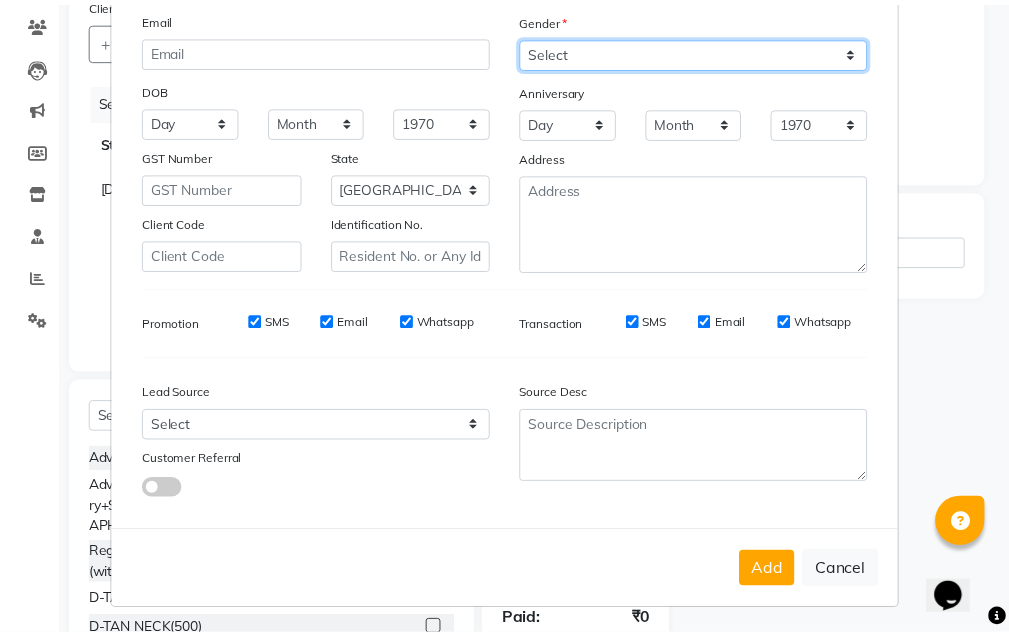 scroll, scrollTop: 213, scrollLeft: 0, axis: vertical 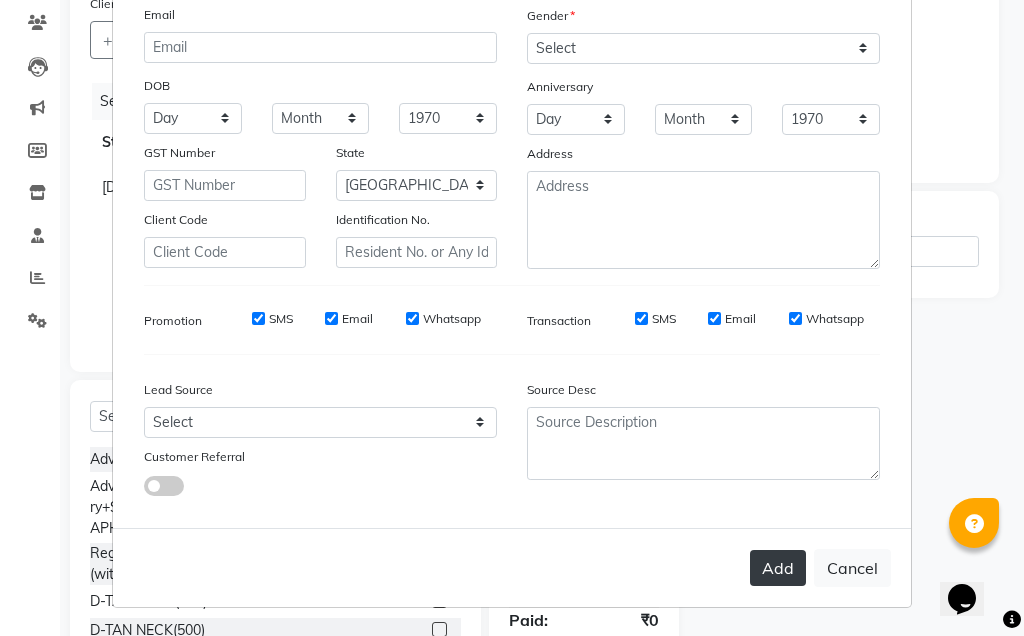 click on "Add" at bounding box center [778, 568] 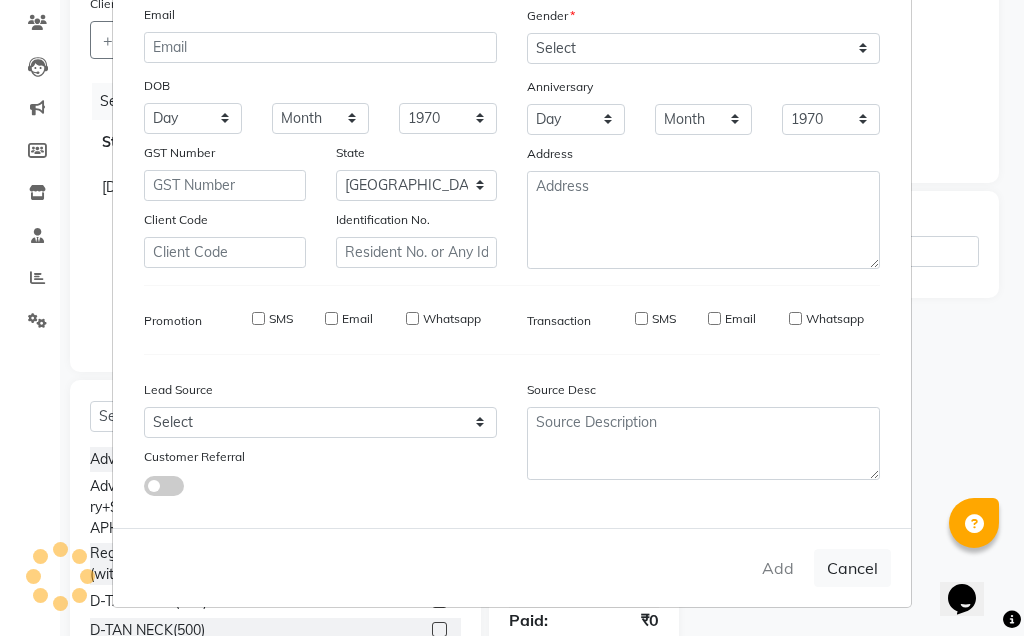 type 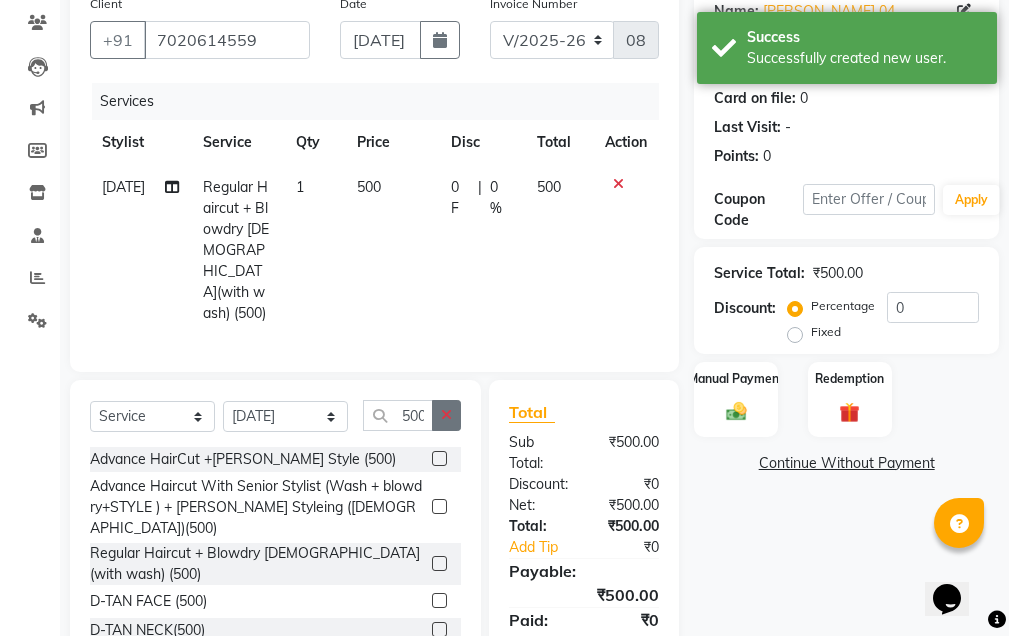 click 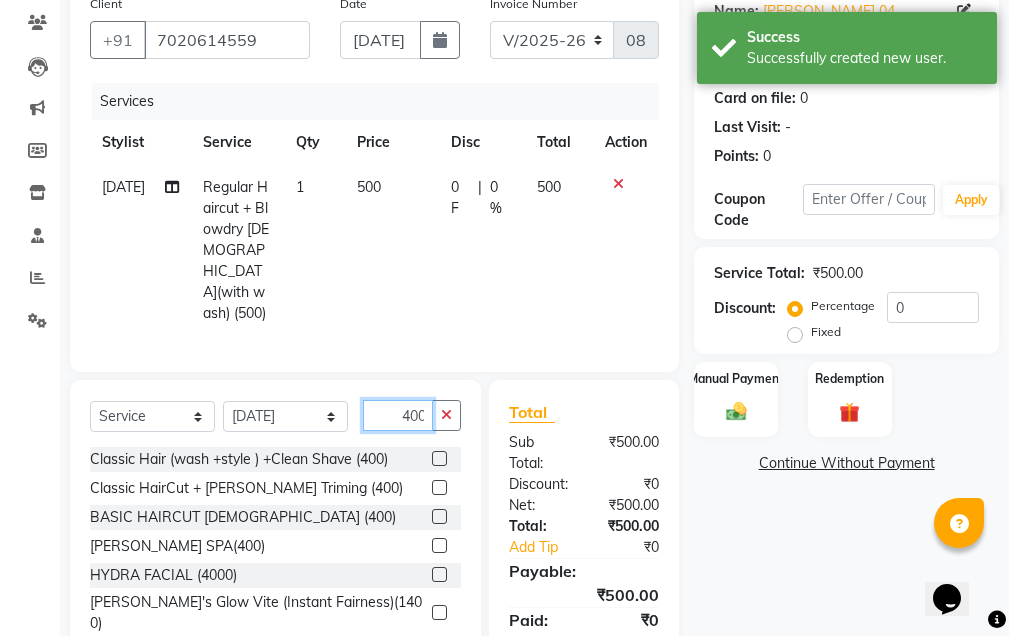 scroll, scrollTop: 0, scrollLeft: 2, axis: horizontal 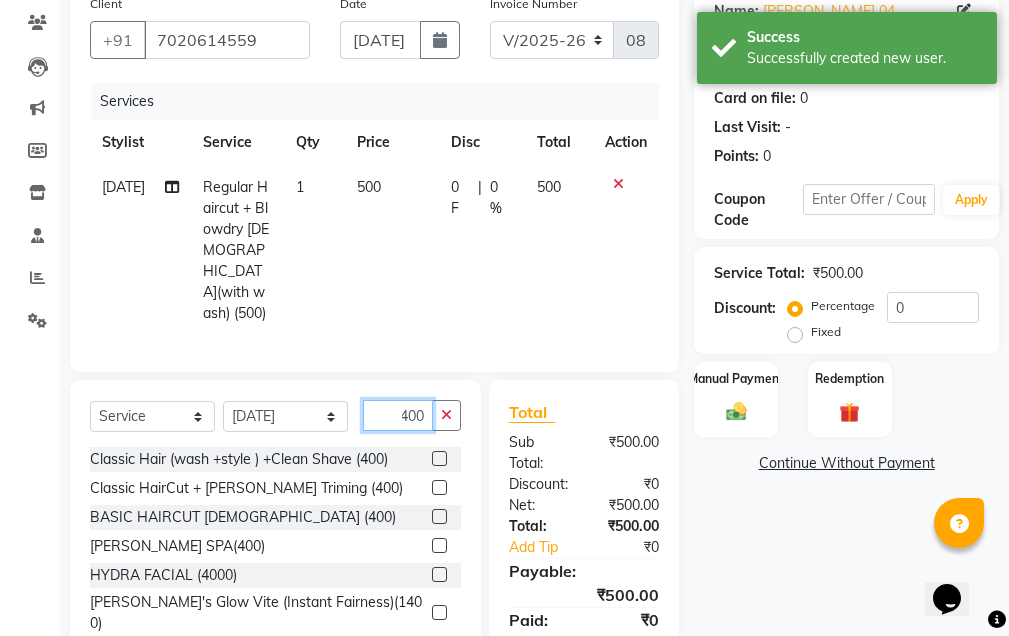 type on "400" 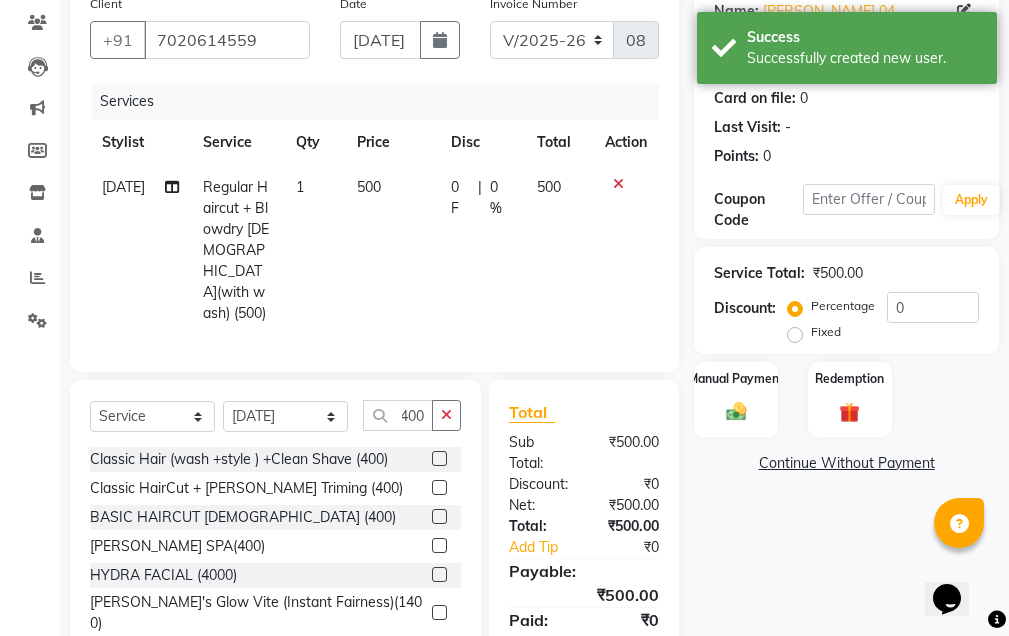 scroll, scrollTop: 0, scrollLeft: 0, axis: both 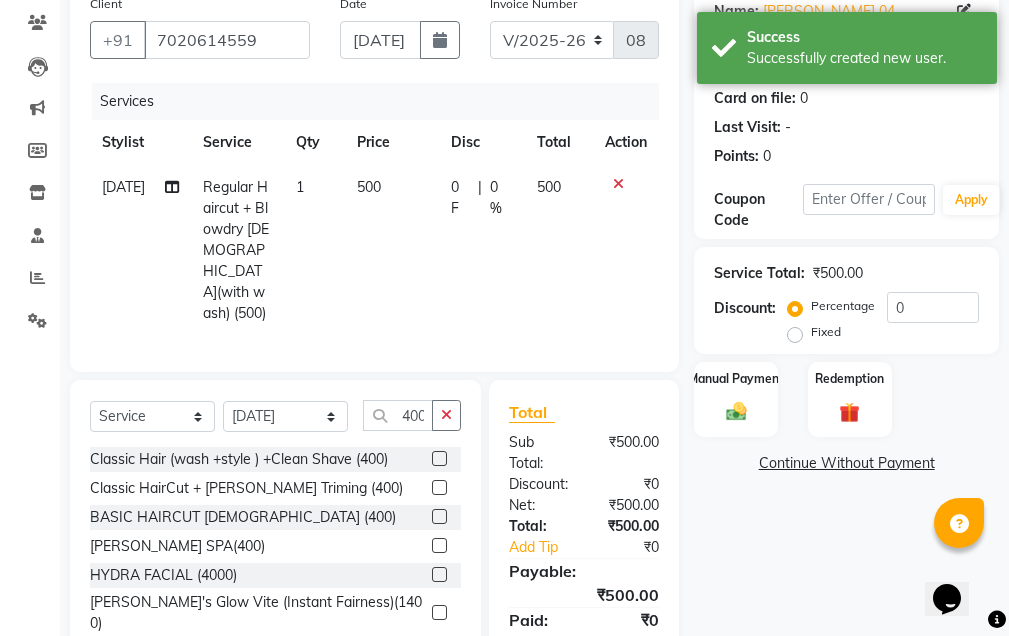 click 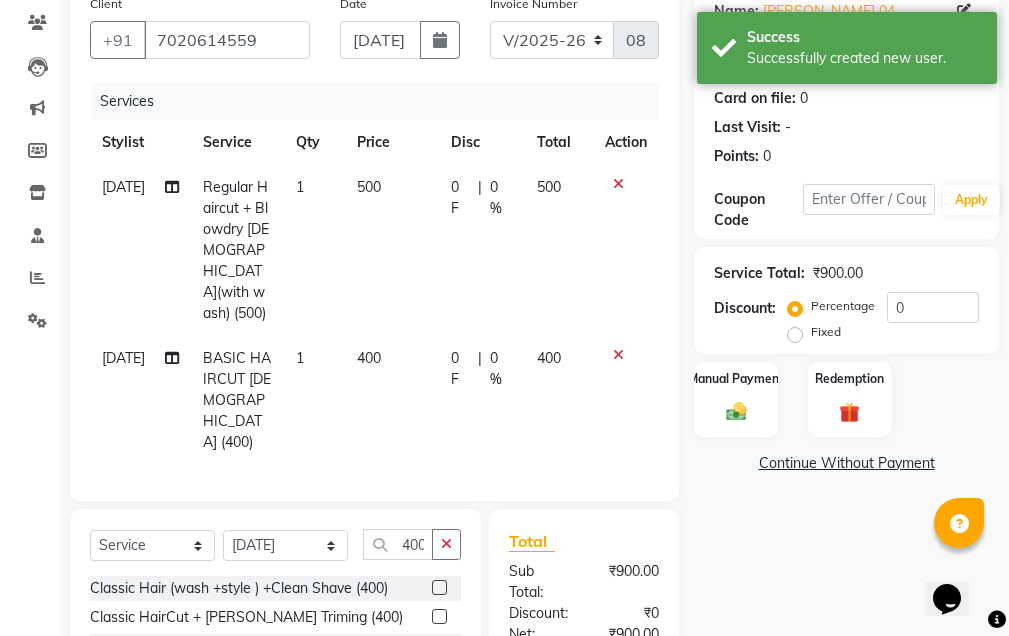 checkbox on "false" 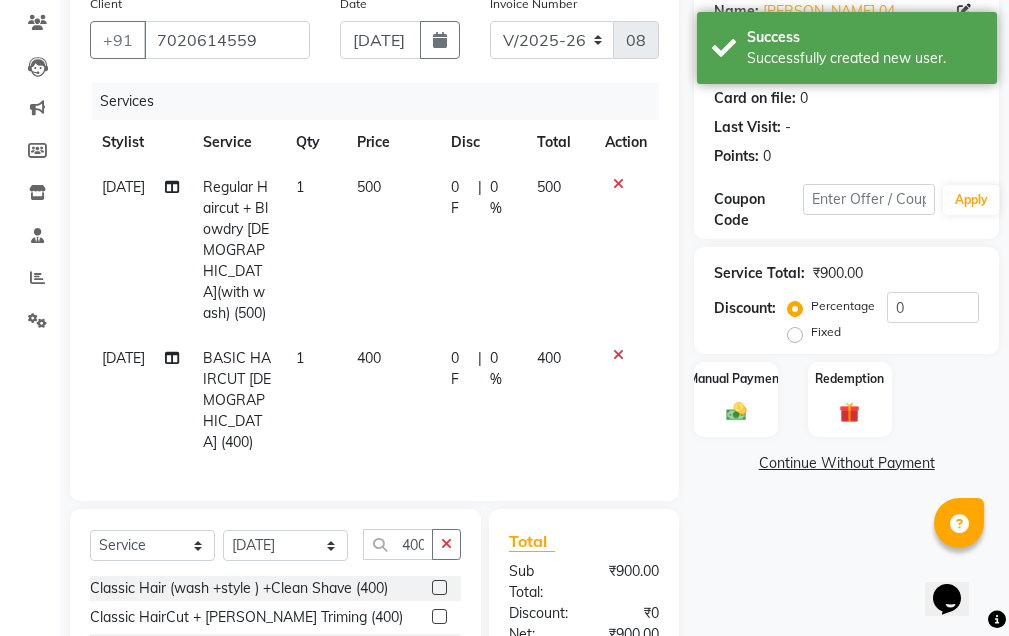 click 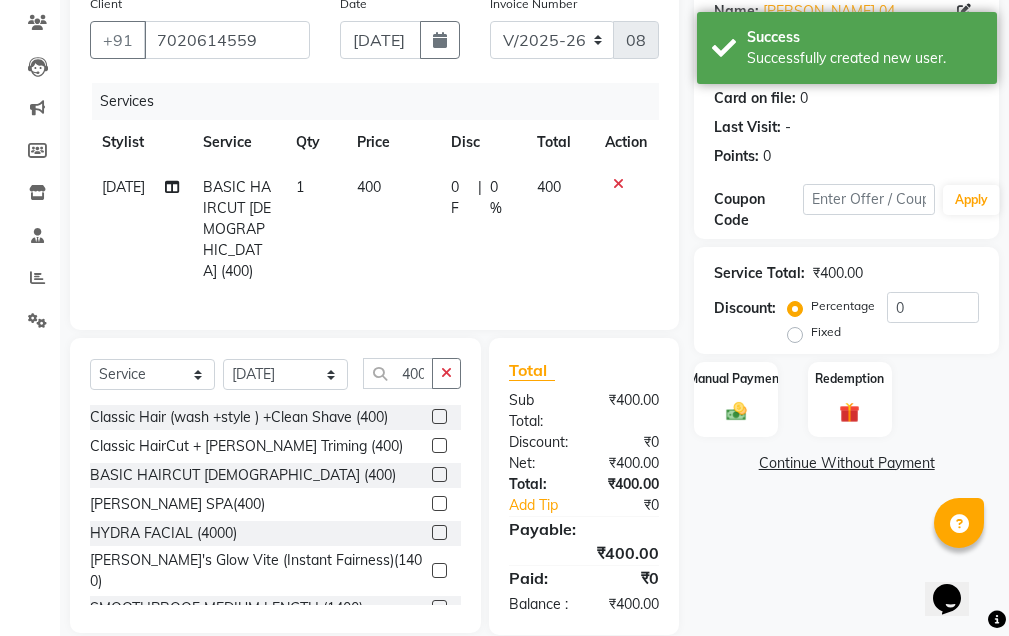 scroll, scrollTop: 236, scrollLeft: 0, axis: vertical 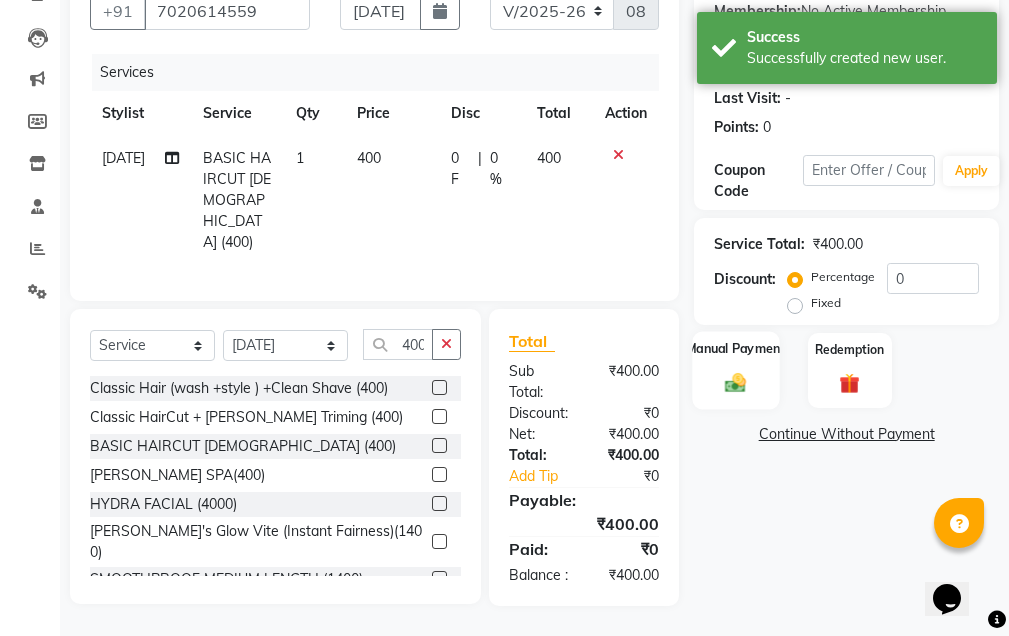 click 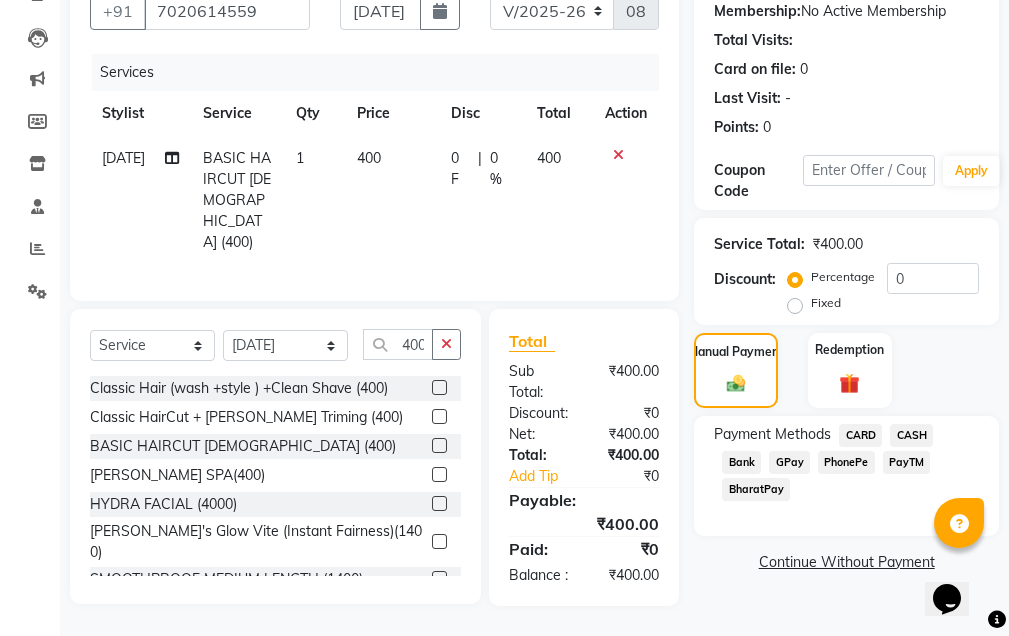 click on "PhonePe" 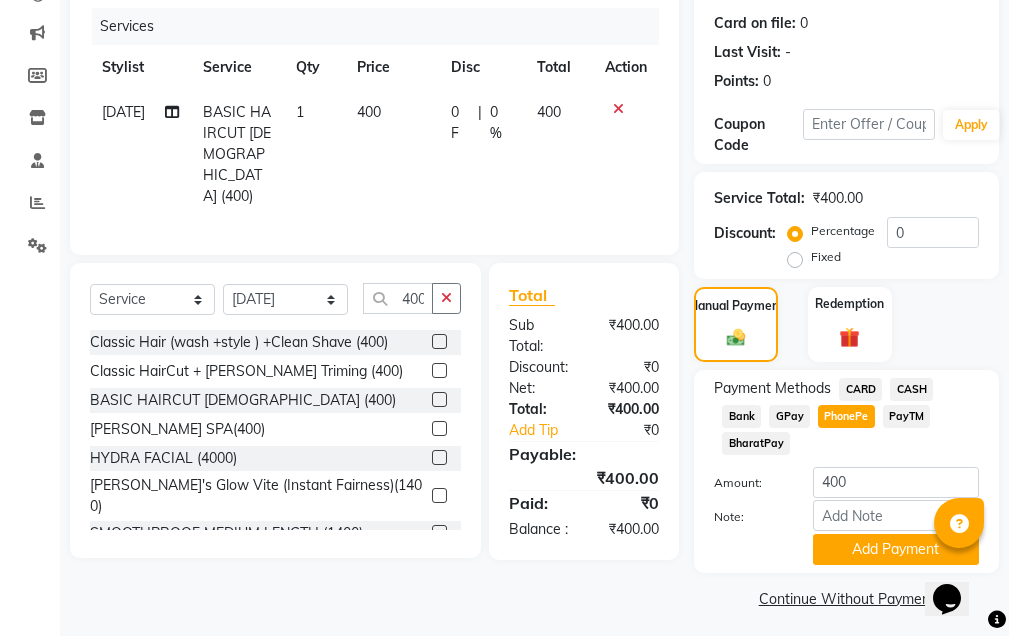 scroll, scrollTop: 275, scrollLeft: 0, axis: vertical 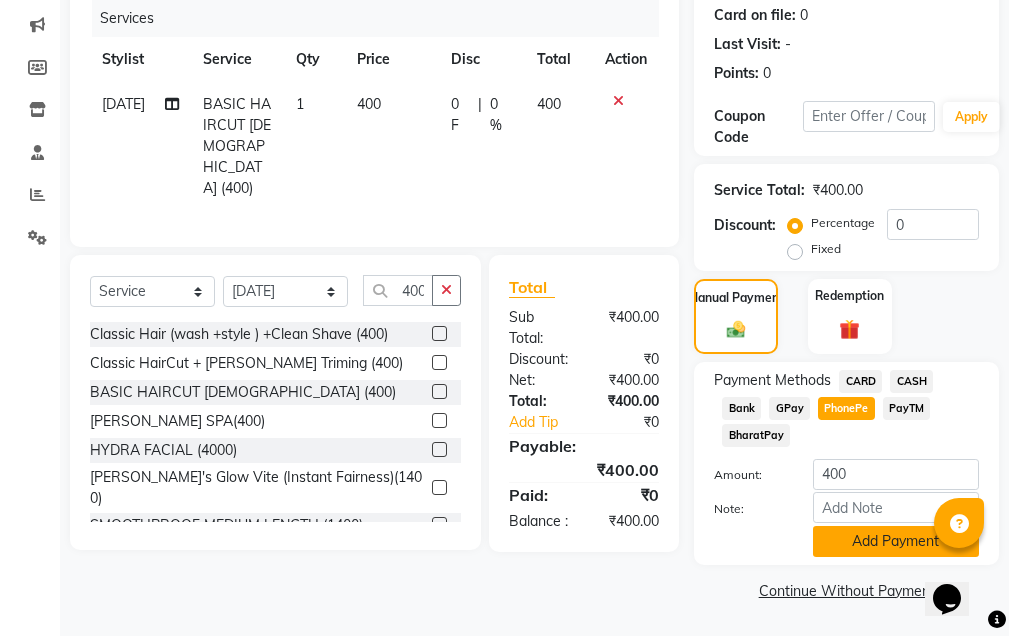 click on "Add Payment" 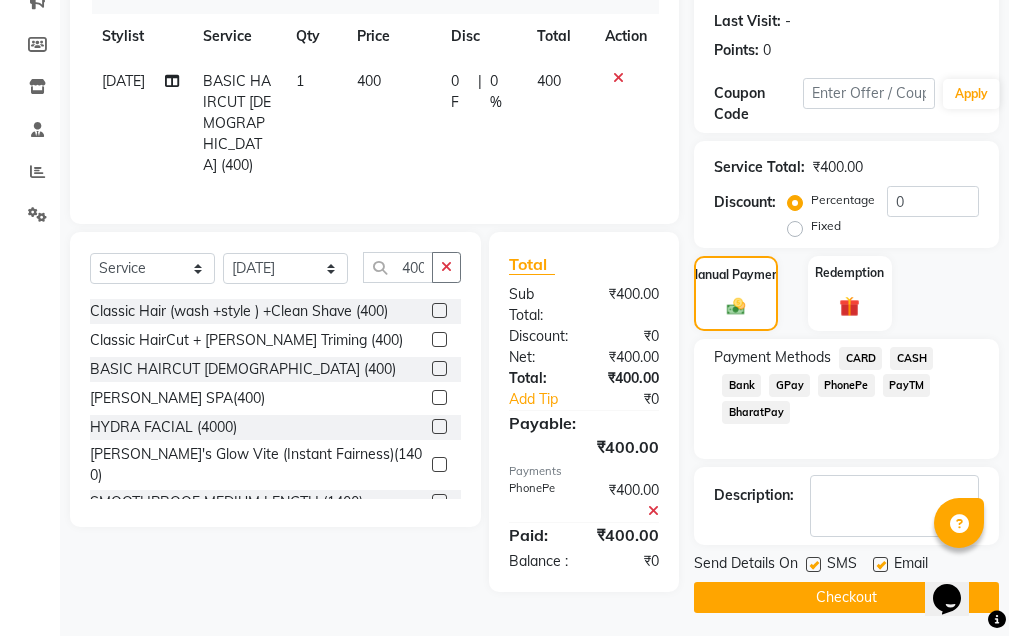 scroll, scrollTop: 305, scrollLeft: 0, axis: vertical 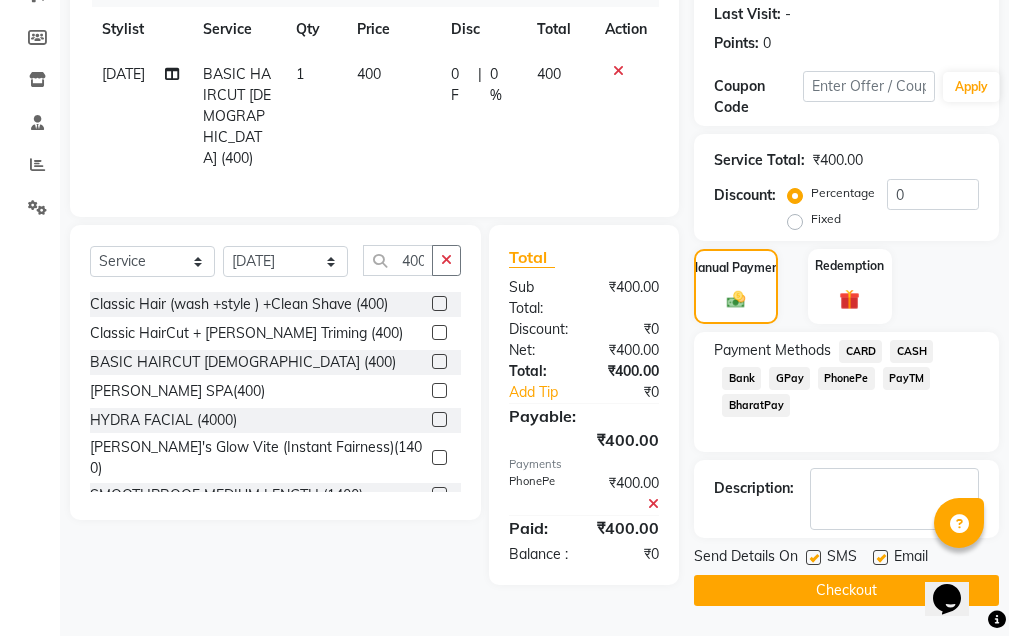 click on "Checkout" 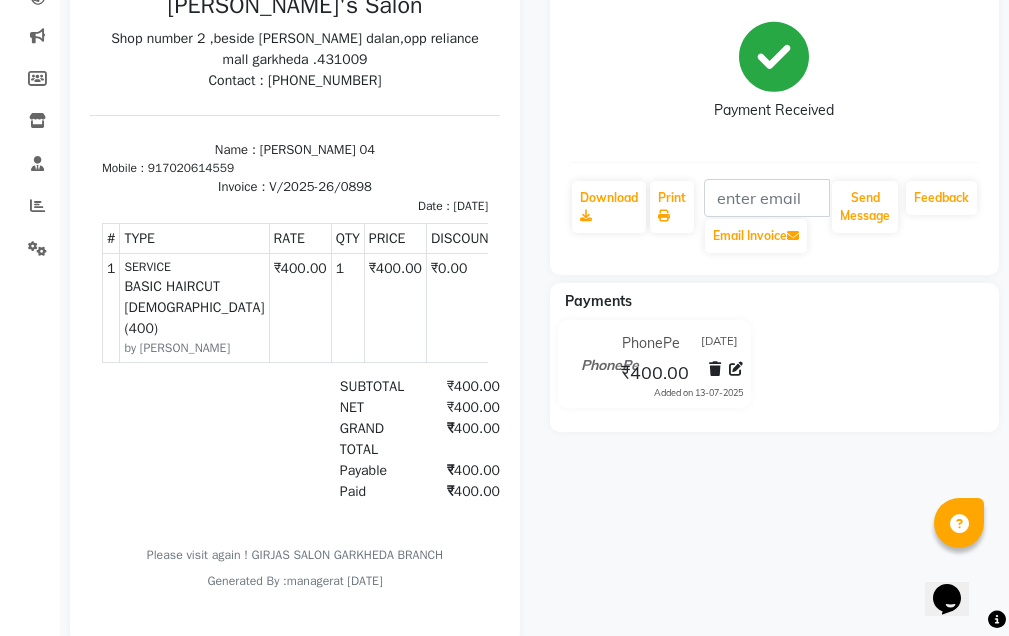 scroll, scrollTop: 317, scrollLeft: 0, axis: vertical 